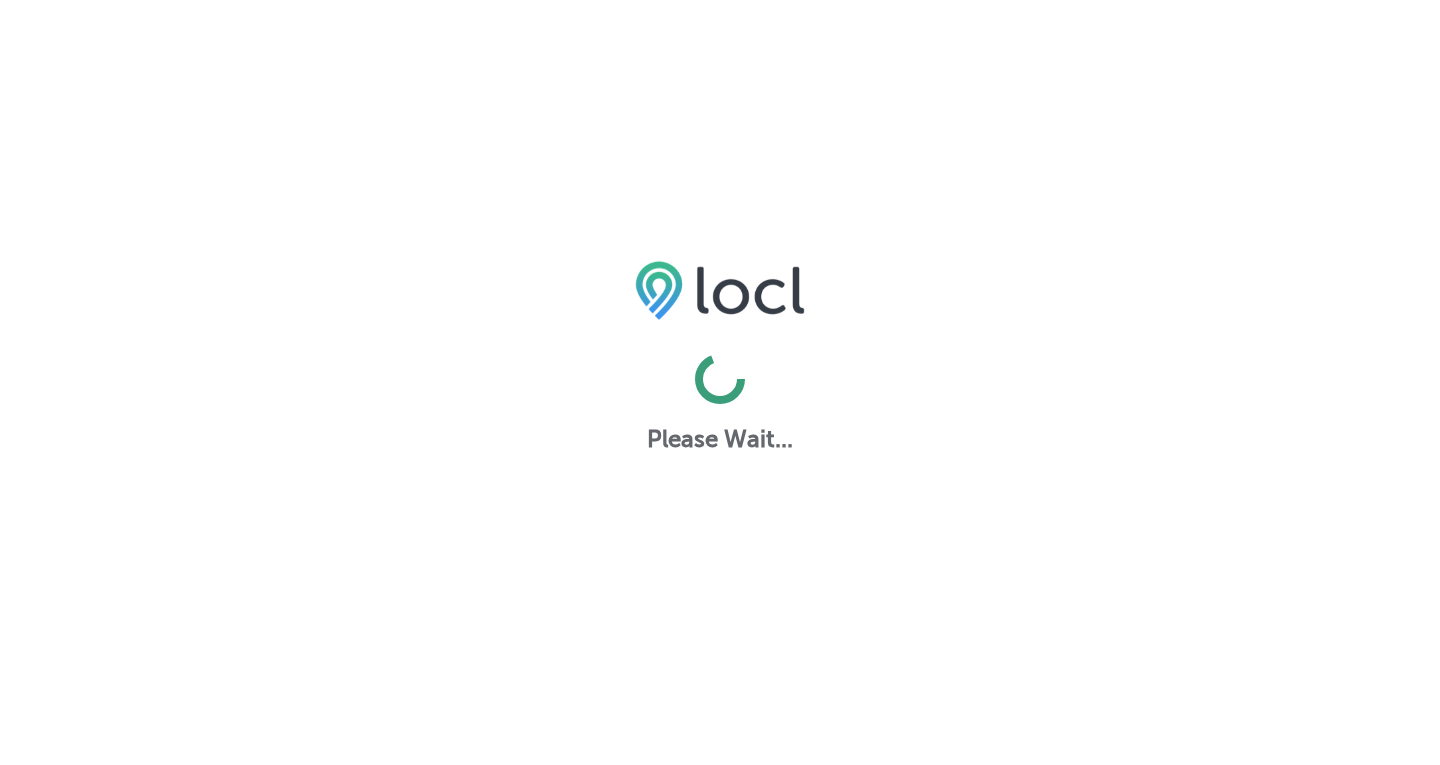 scroll, scrollTop: 0, scrollLeft: 0, axis: both 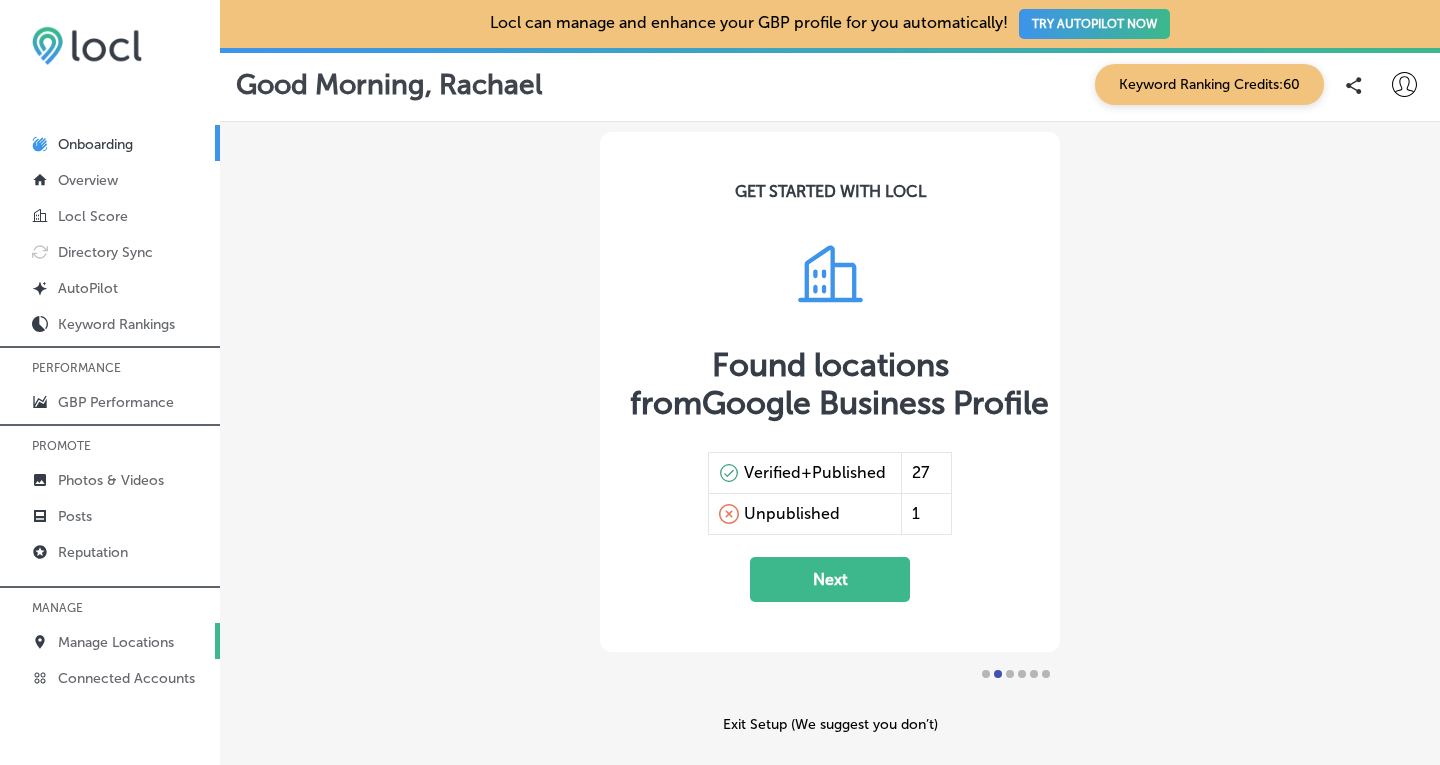 click on "Manage Locations" at bounding box center (116, 642) 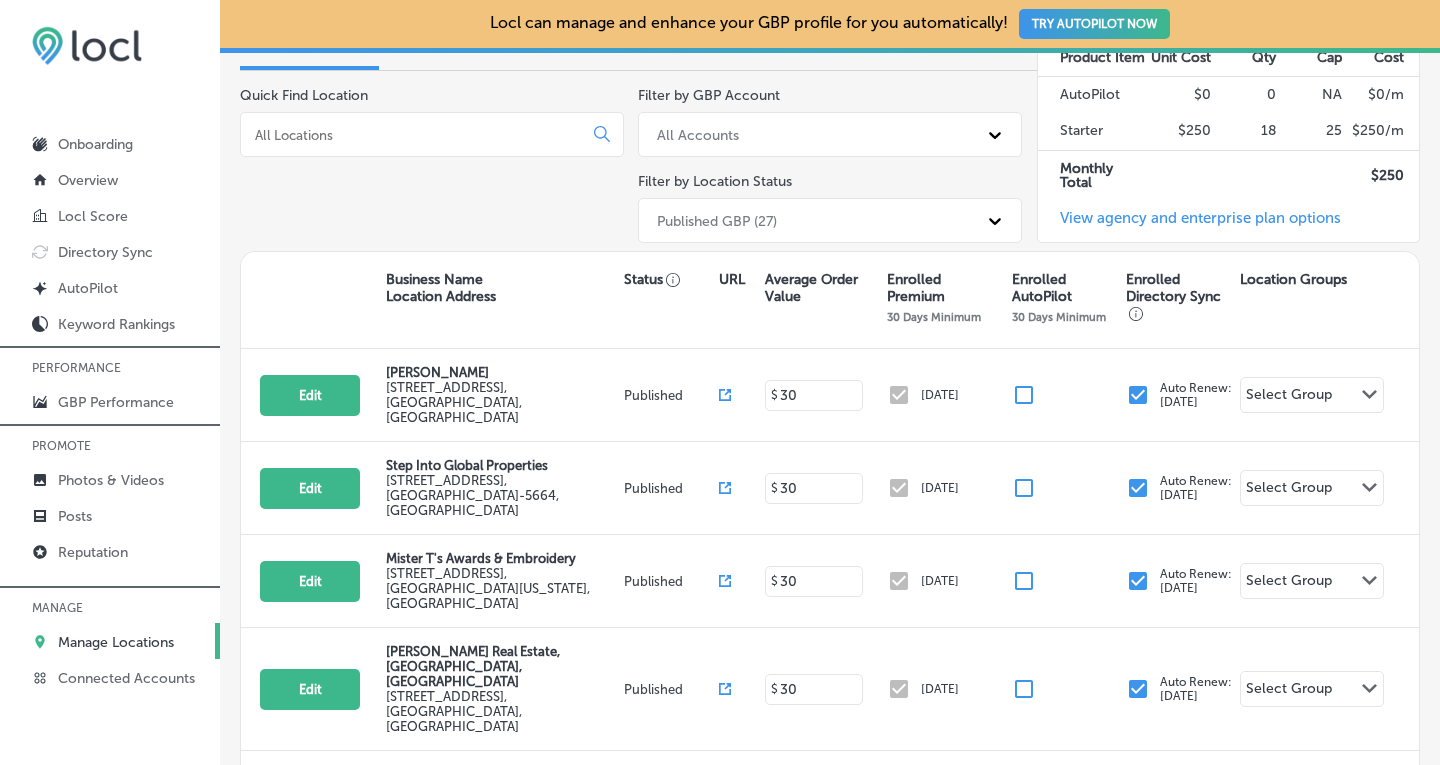 scroll, scrollTop: 198, scrollLeft: 0, axis: vertical 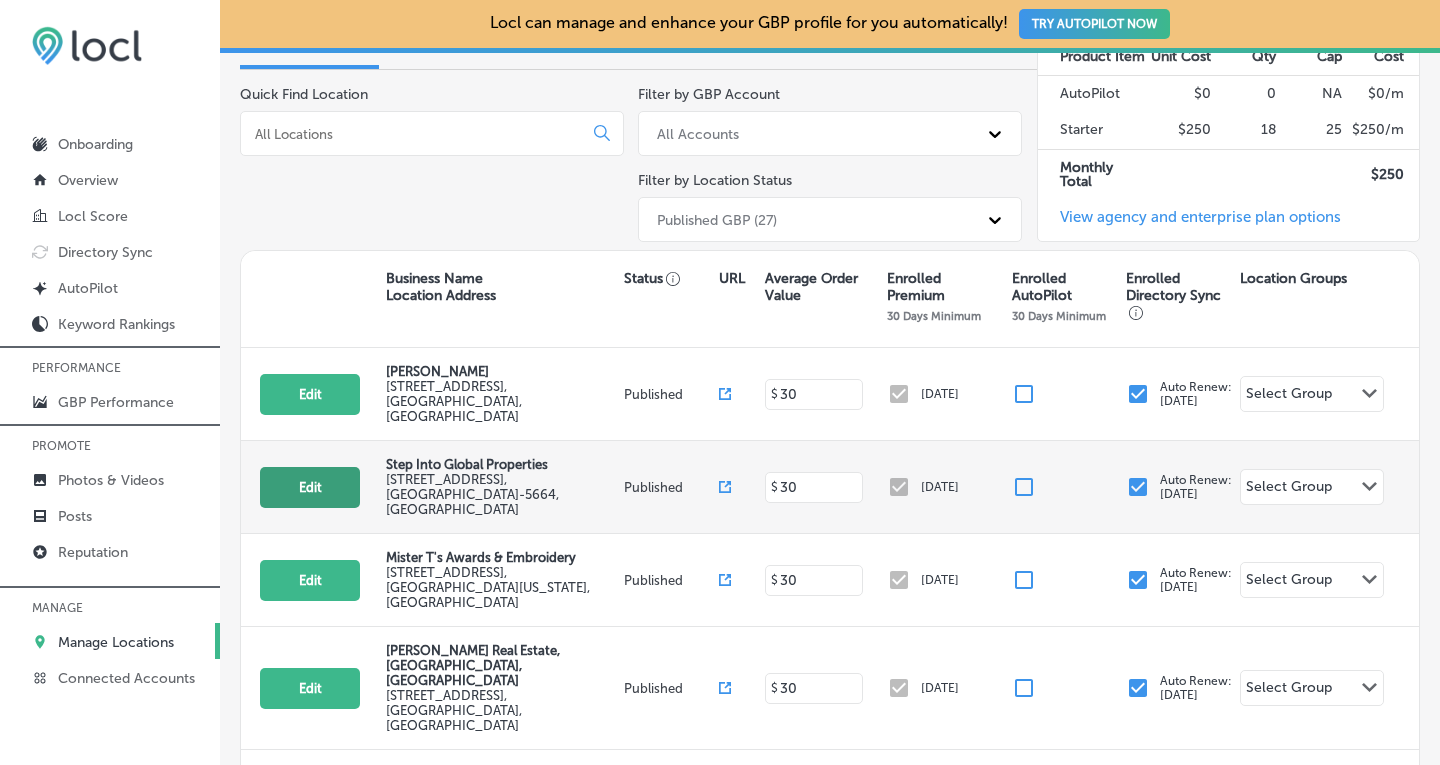 click on "Edit" at bounding box center [310, 487] 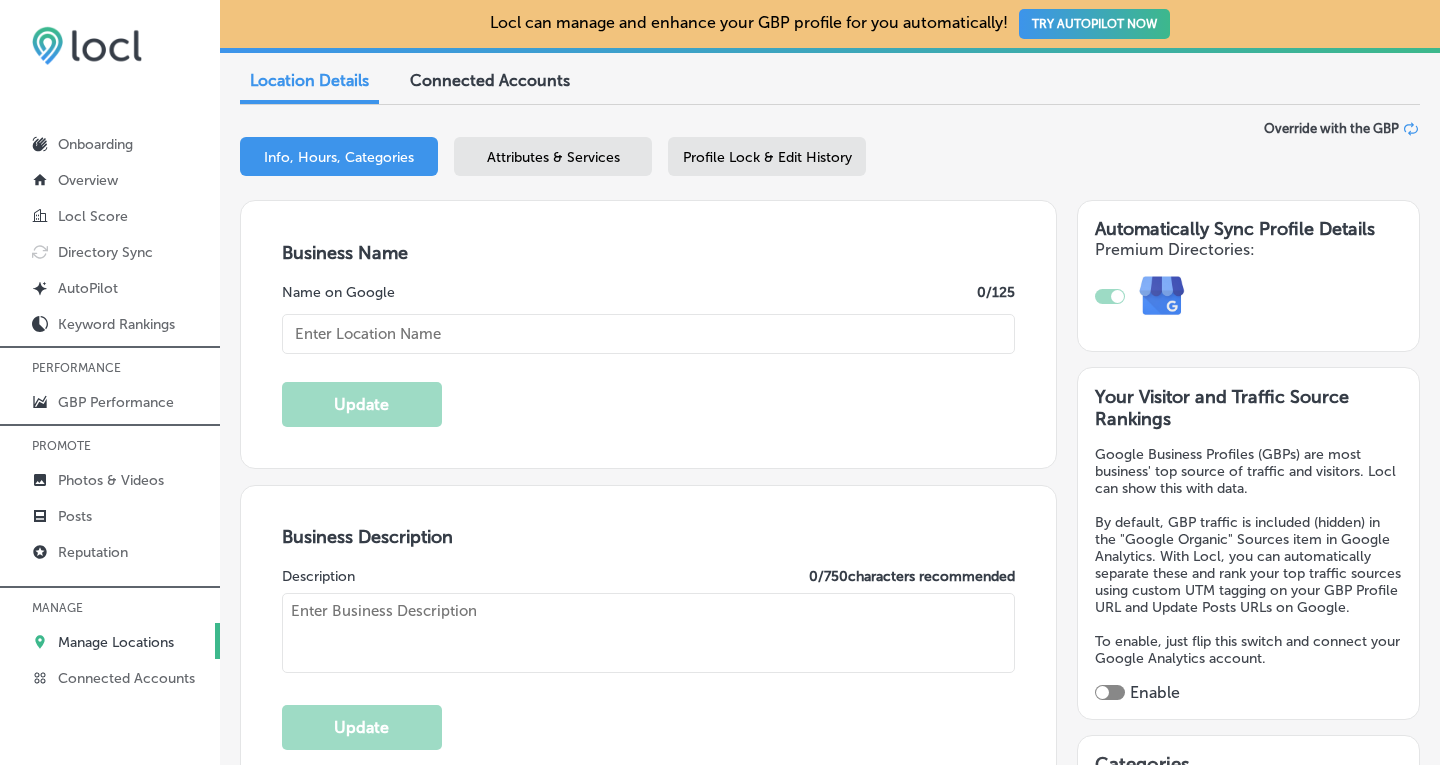 scroll, scrollTop: 233, scrollLeft: 0, axis: vertical 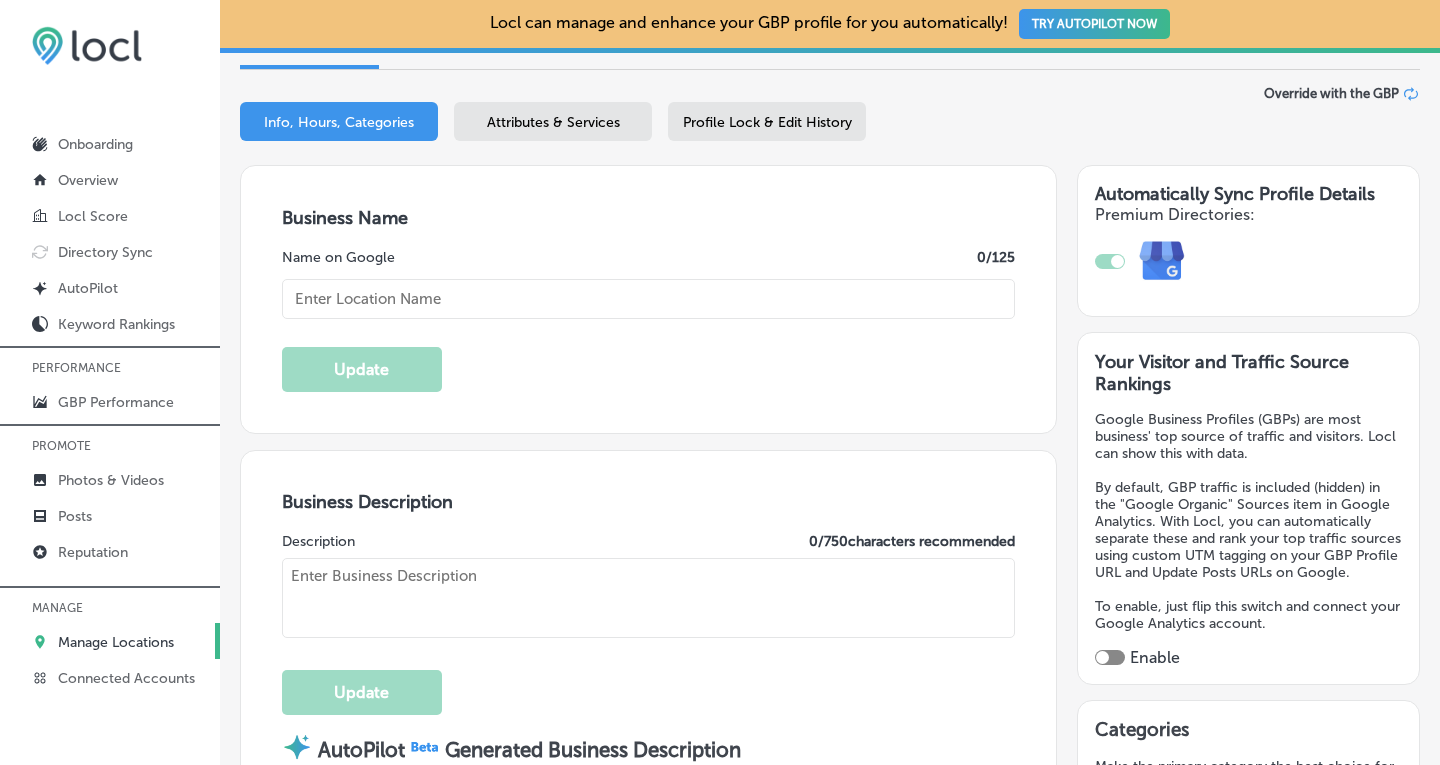 type on "Step Into Global Properties" 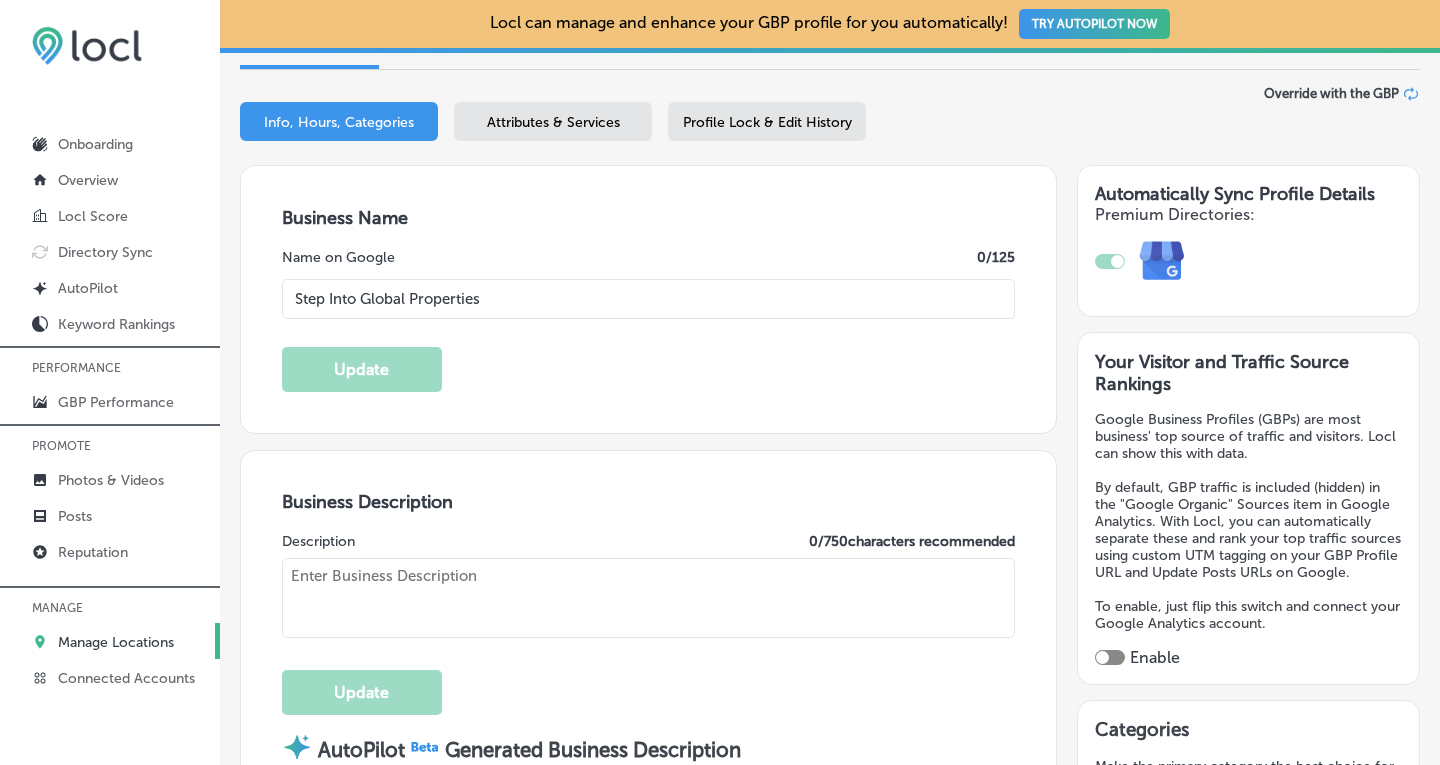 type on "[STREET_ADDRESS]" 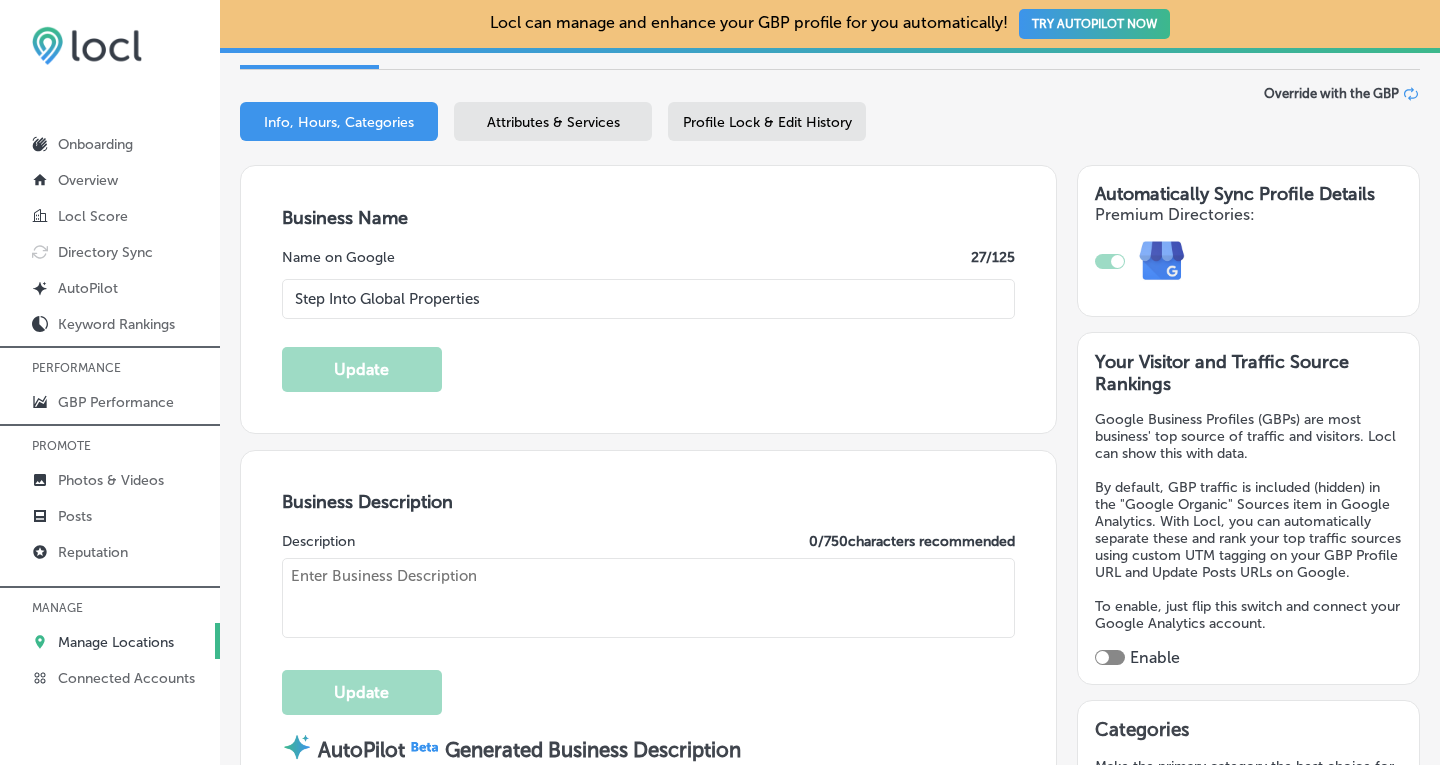 type on "Looking to buy a home or invest in property in [GEOGRAPHIC_DATA], [GEOGRAPHIC_DATA], or anywhere in the world? Step Into Global Properties, led by seasoned REALTOR® [PERSON_NAME], is your expert partner in navigating the real estate market. From [GEOGRAPHIC_DATA] to [GEOGRAPHIC_DATA] and [GEOGRAPHIC_DATA], to [GEOGRAPHIC_DATA], [GEOGRAPHIC_DATA], and beyond.
As a Certified International Property Specialist (CIPS), Mallina leverages a global network of over 2,500 vetted agents to connect you with properties matching your goals, whether it’s a cozy local retreat or a strategic international investment. With decades of experience and hundreds of happy clients, [PERSON_NAME] combines deep market knowledge with a warm approach that makes every transaction smooth and stress-free." 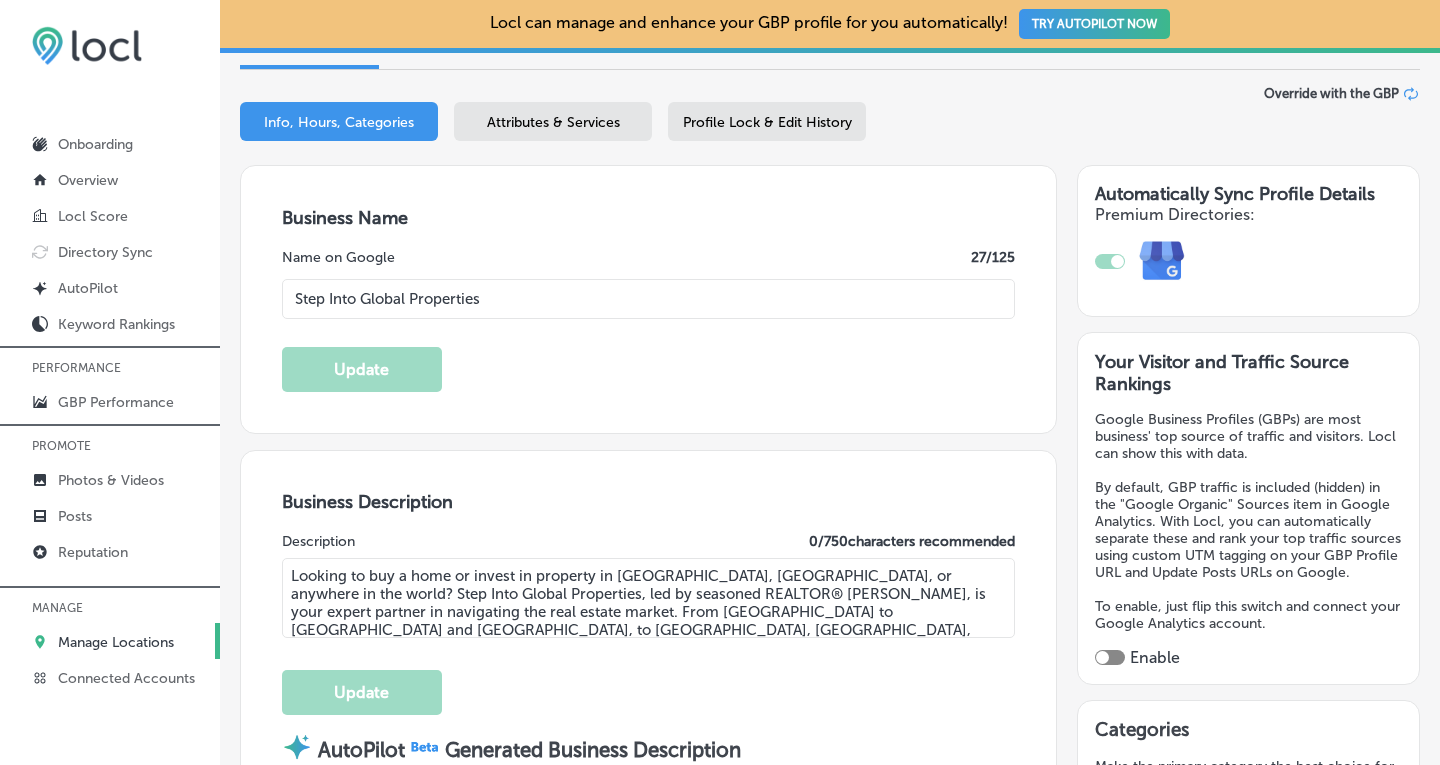 type on "[PHONE_NUMBER]" 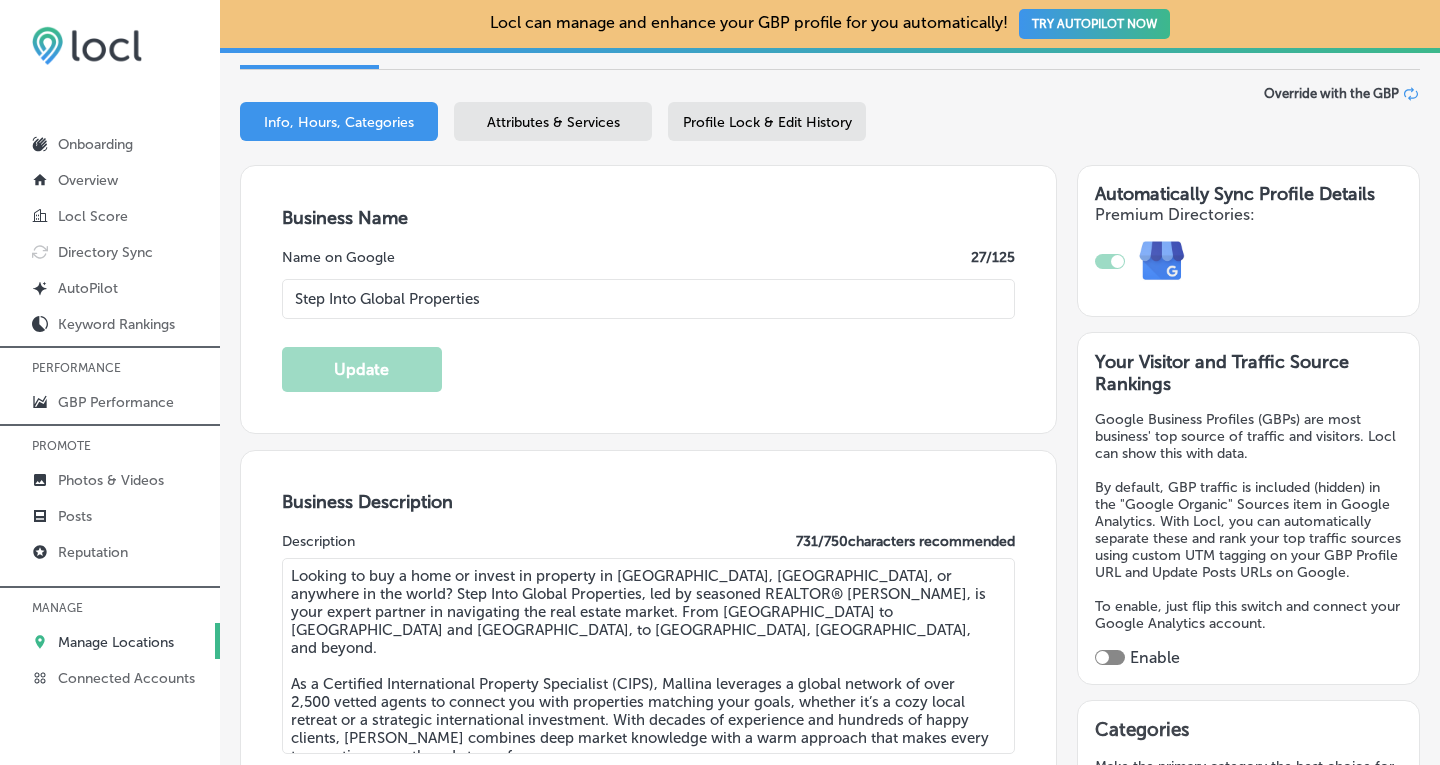drag, startPoint x: 555, startPoint y: 730, endPoint x: 263, endPoint y: 563, distance: 336.38223 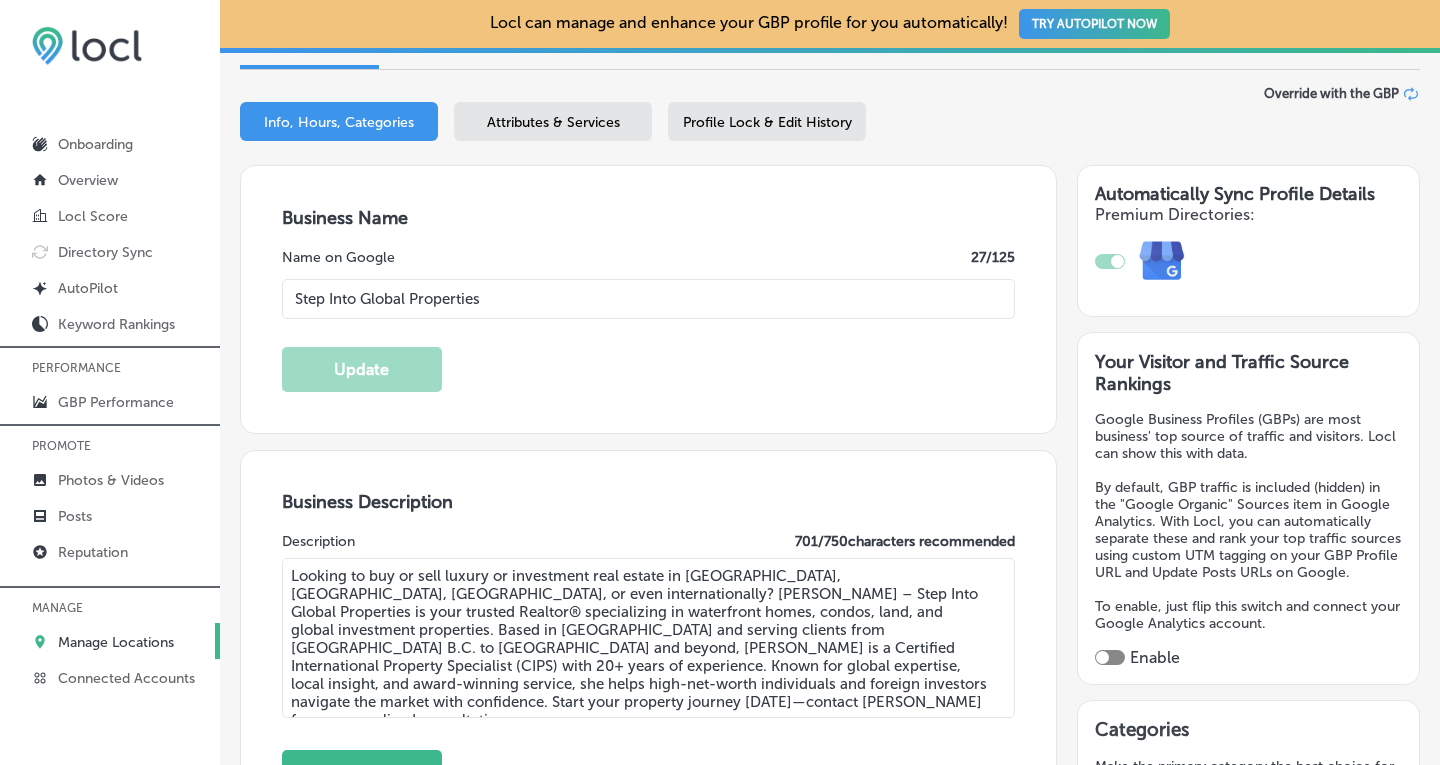 click at bounding box center (1110, 657) 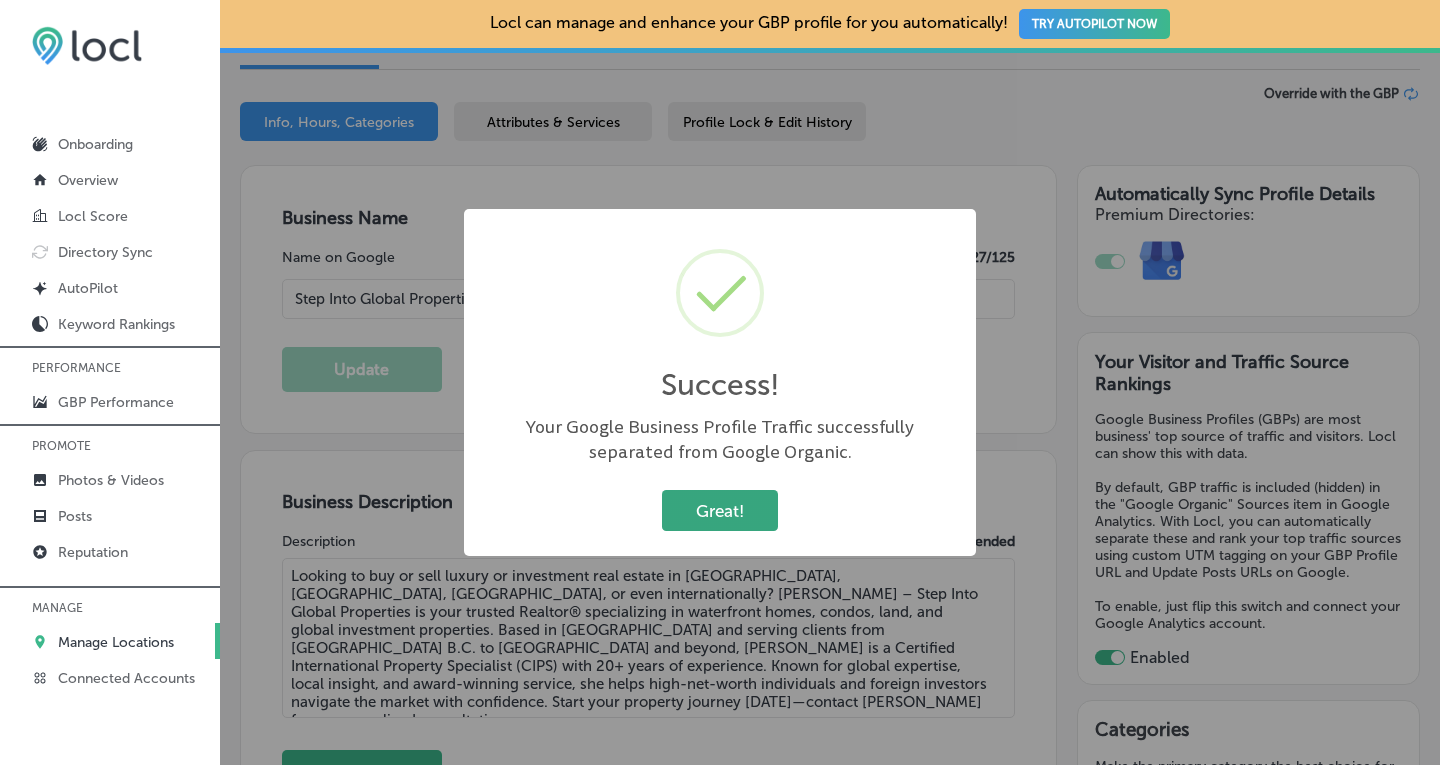 click on "Great!" at bounding box center [720, 510] 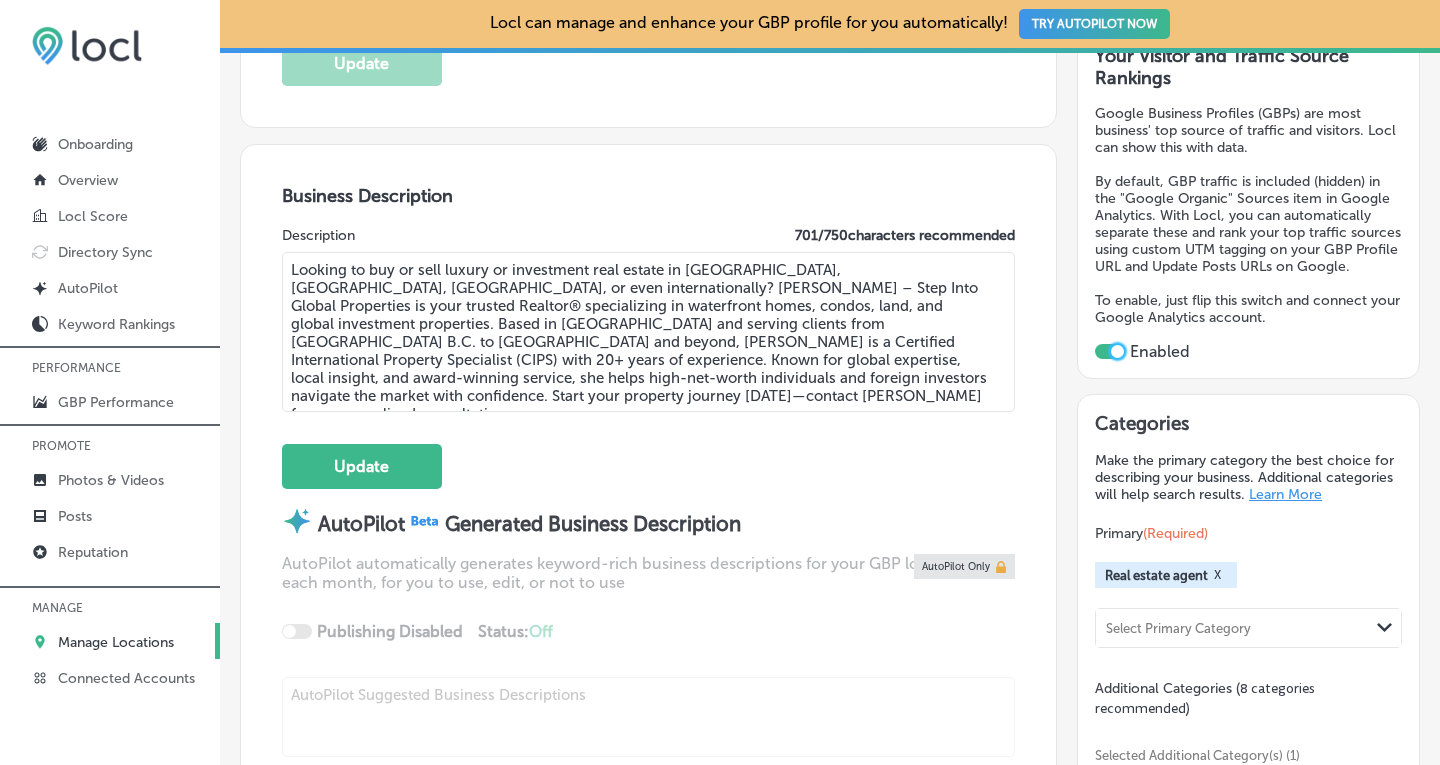 scroll, scrollTop: 551, scrollLeft: 0, axis: vertical 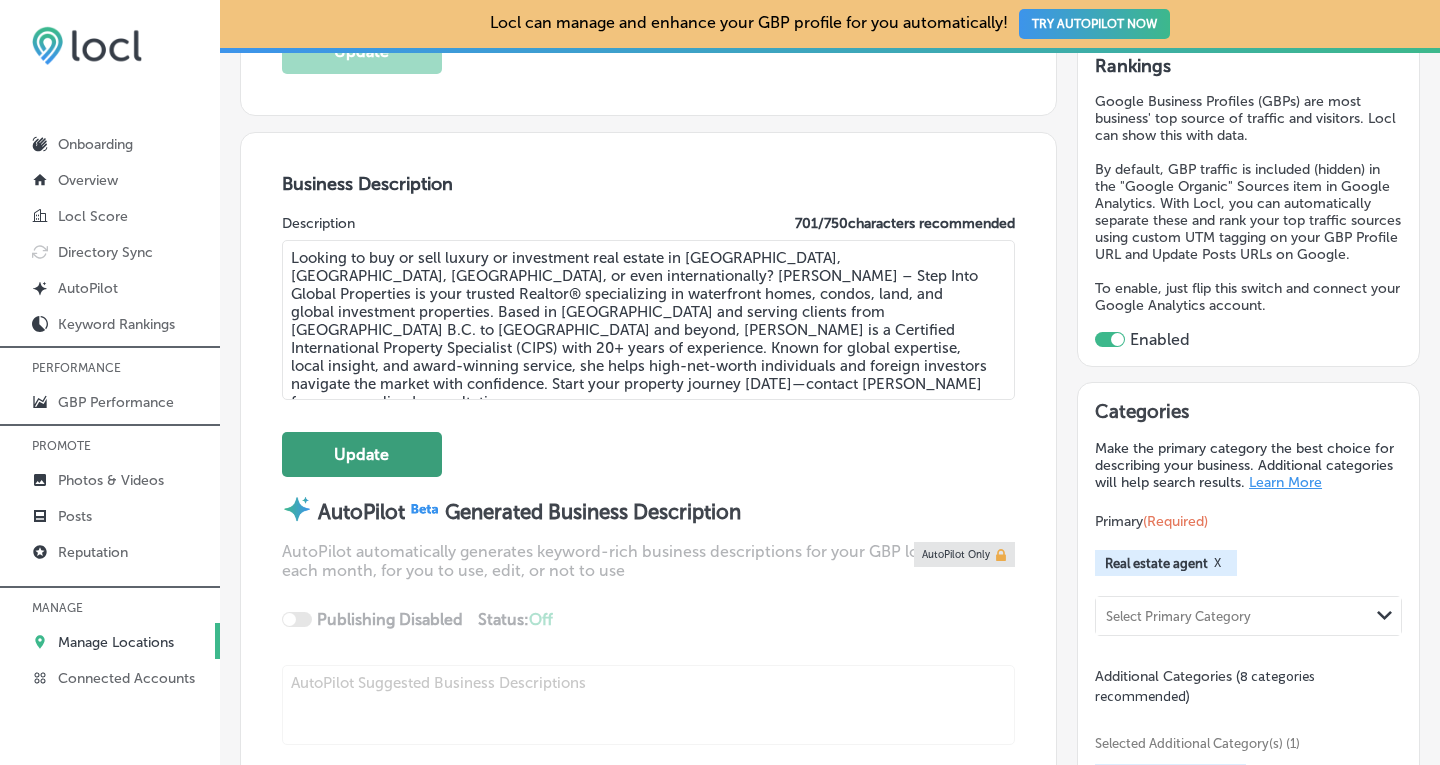 click on "Update" at bounding box center [362, 454] 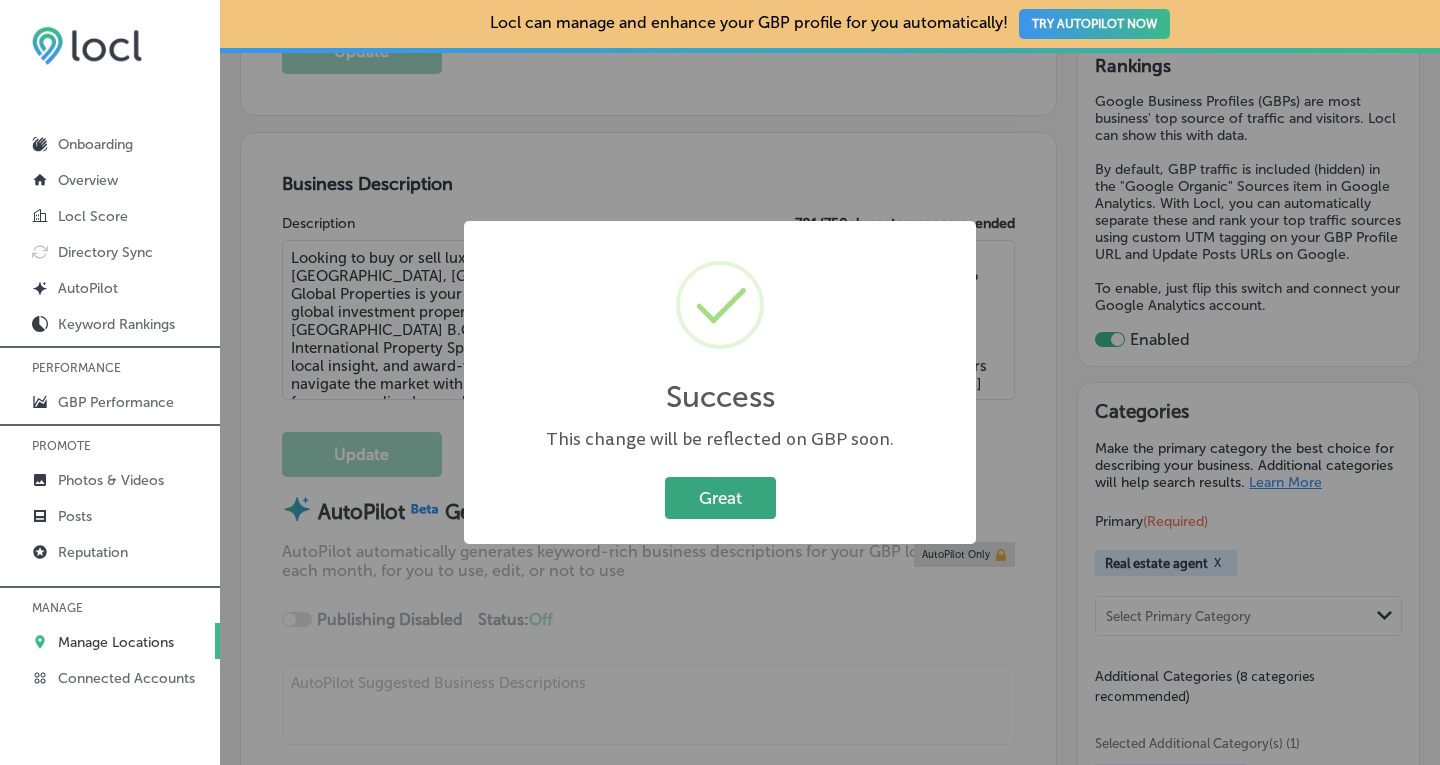 click on "Great" at bounding box center [720, 497] 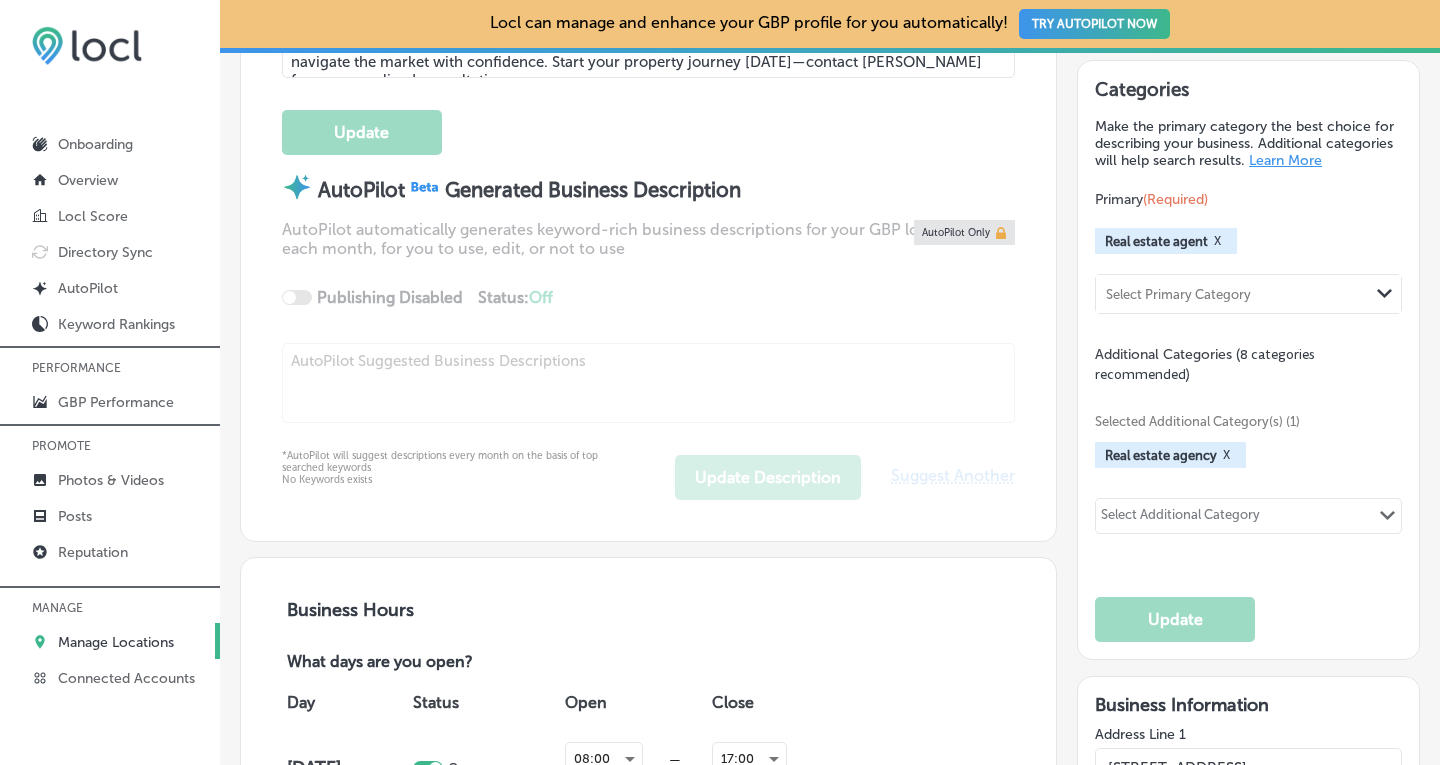 scroll, scrollTop: 906, scrollLeft: 0, axis: vertical 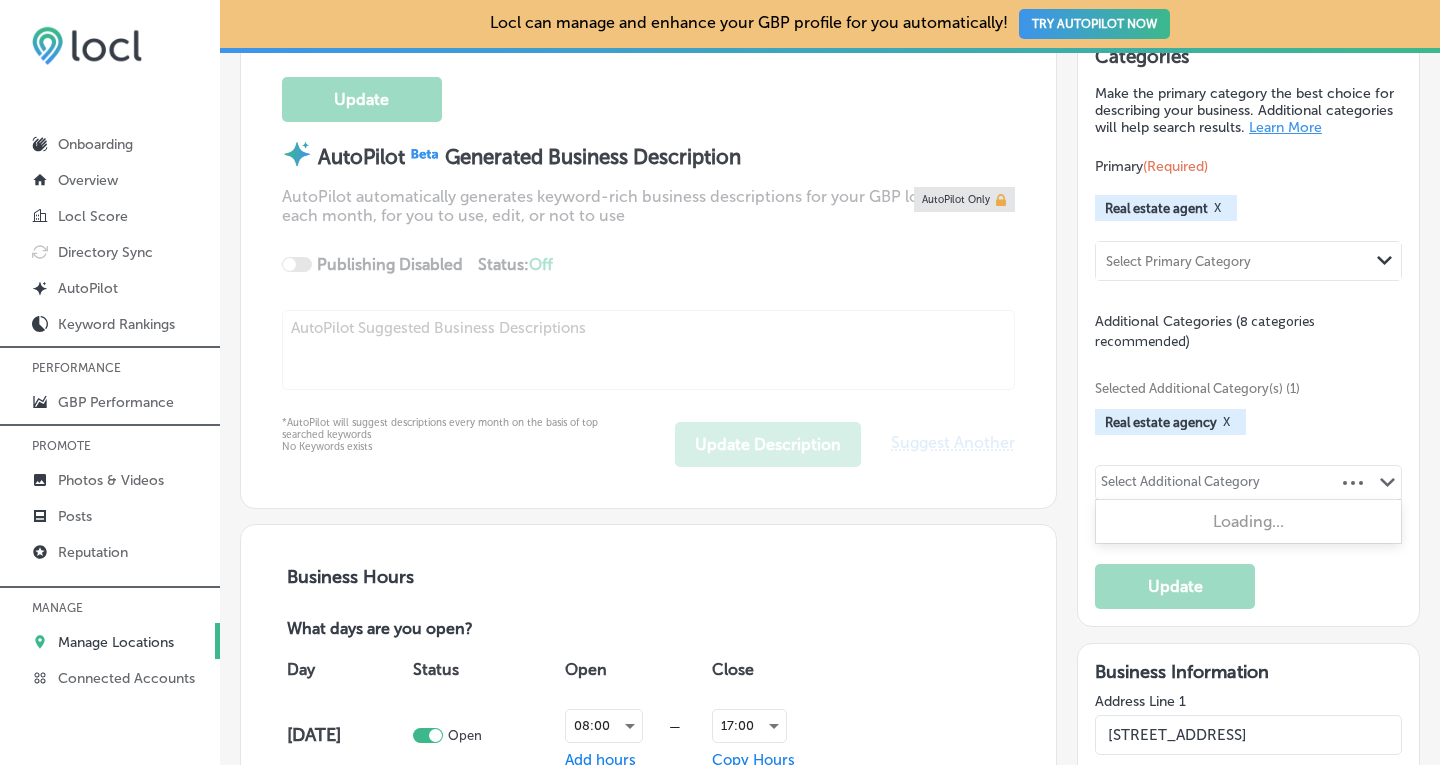 click on "Select Additional Category" at bounding box center [1180, 485] 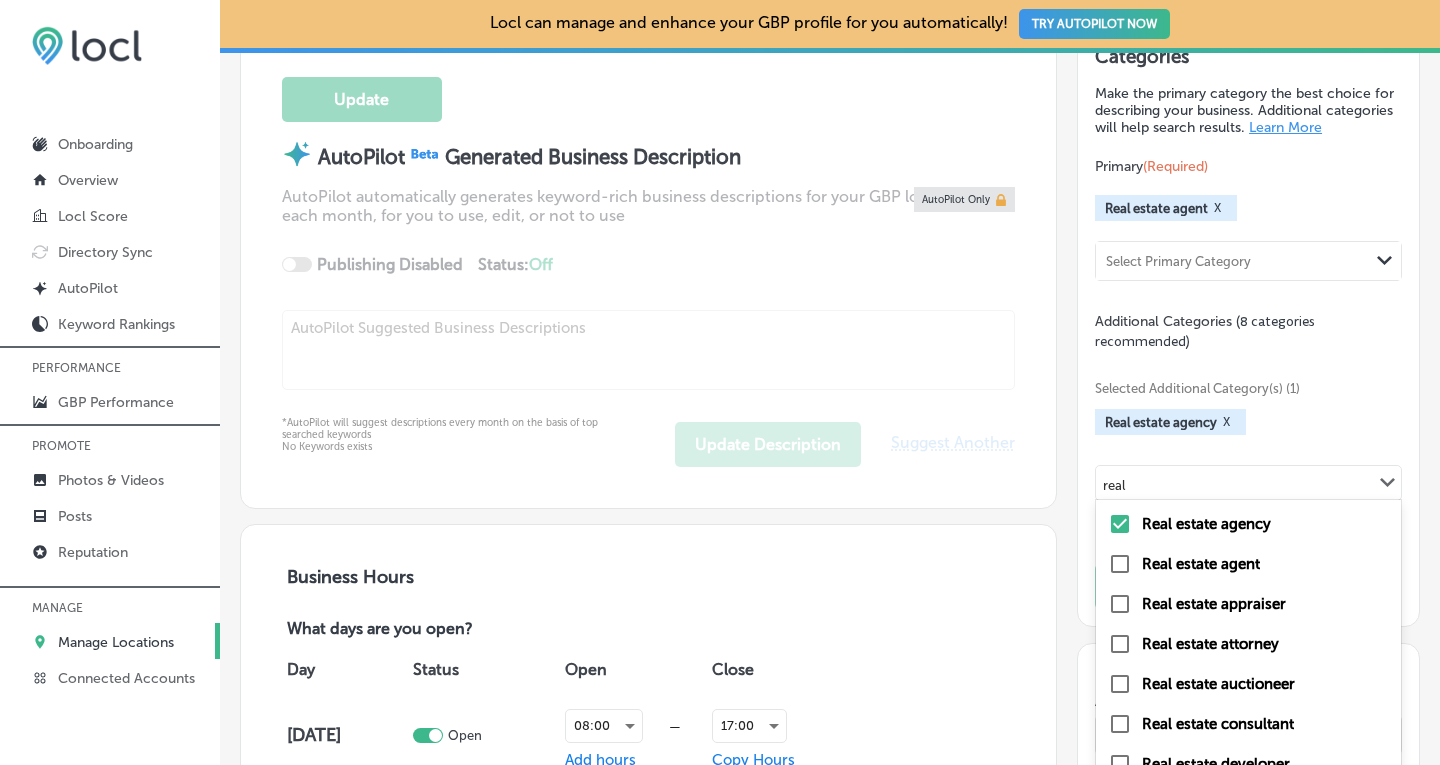 click at bounding box center (1120, 724) 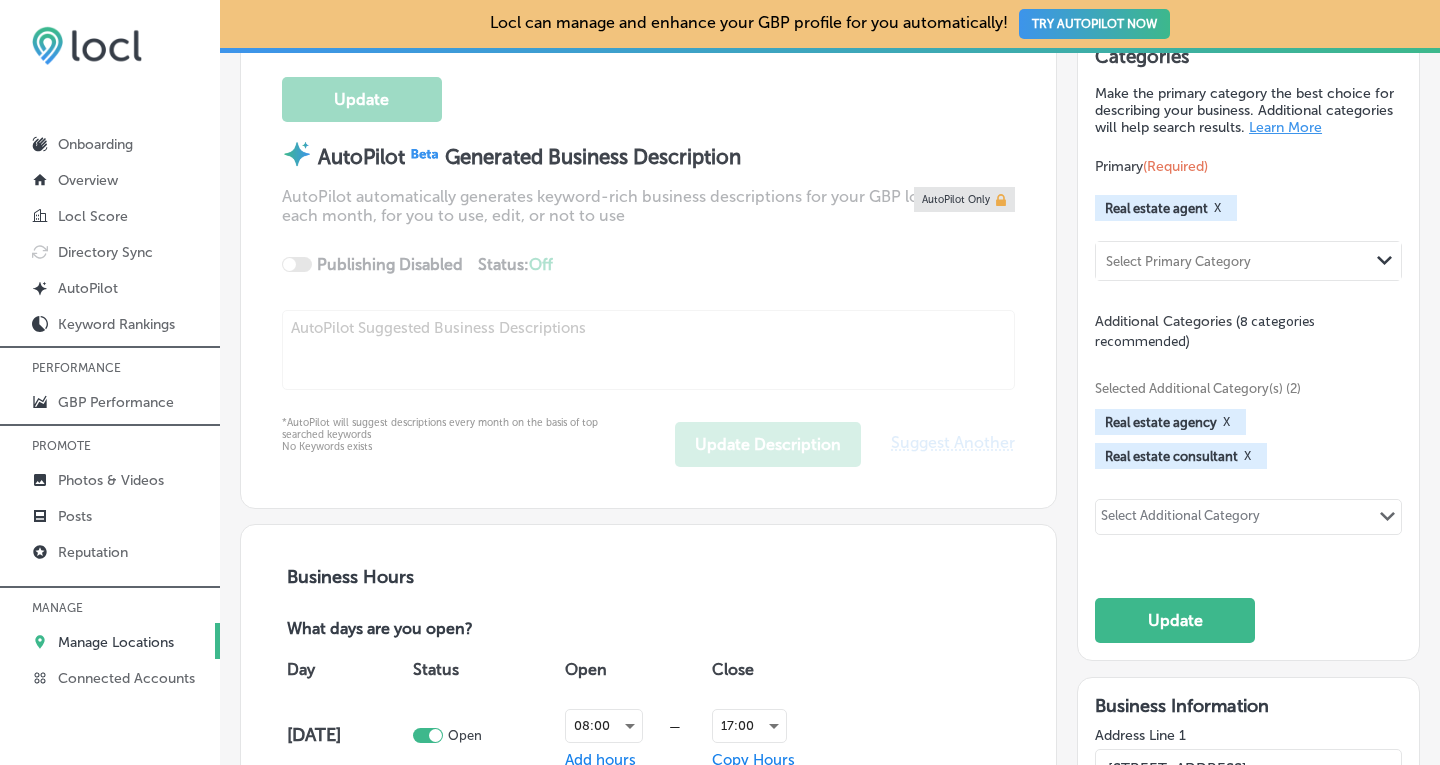 click on "X" at bounding box center (1226, 422) 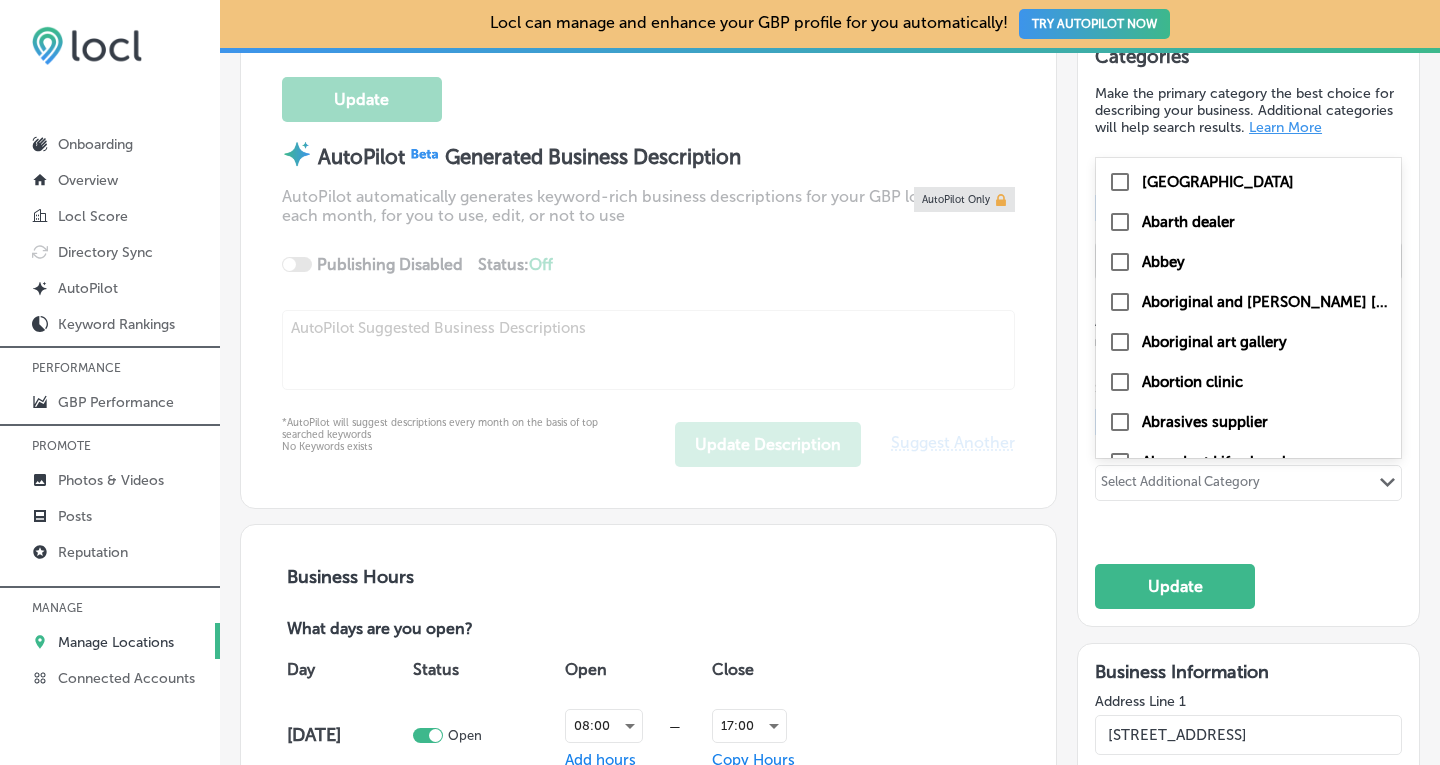 click on "Select Additional Category" at bounding box center [1180, 485] 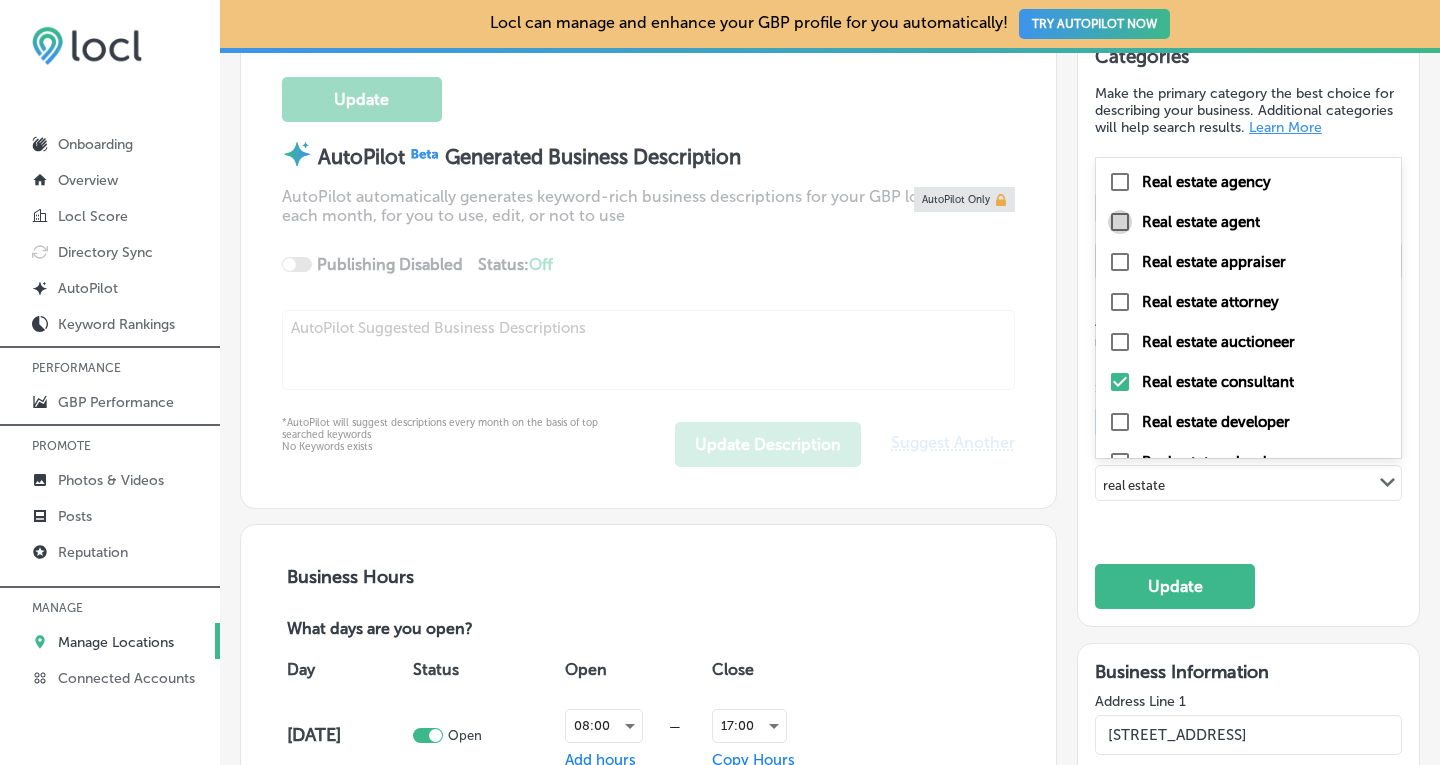 click at bounding box center [1120, 222] 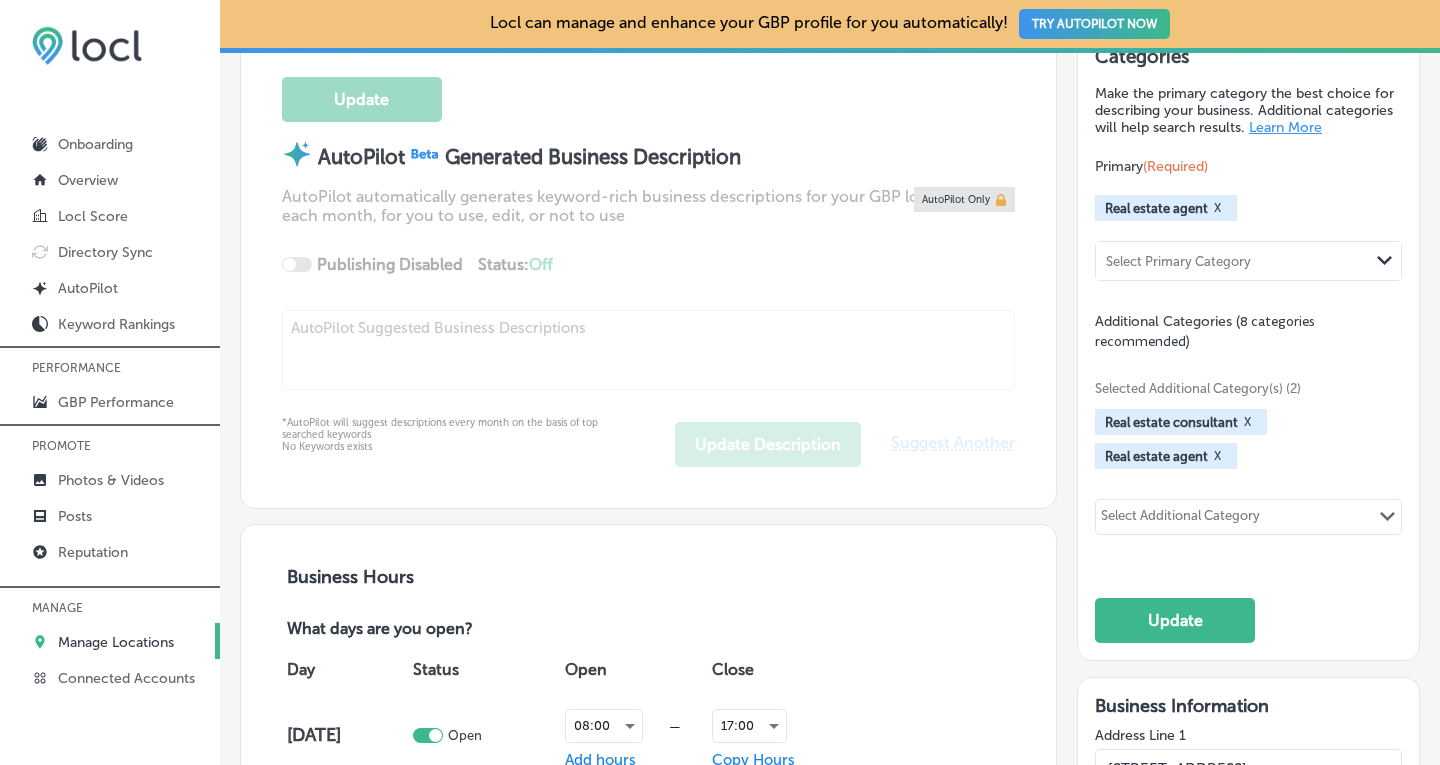 click on "Select Additional Category" at bounding box center (1180, 519) 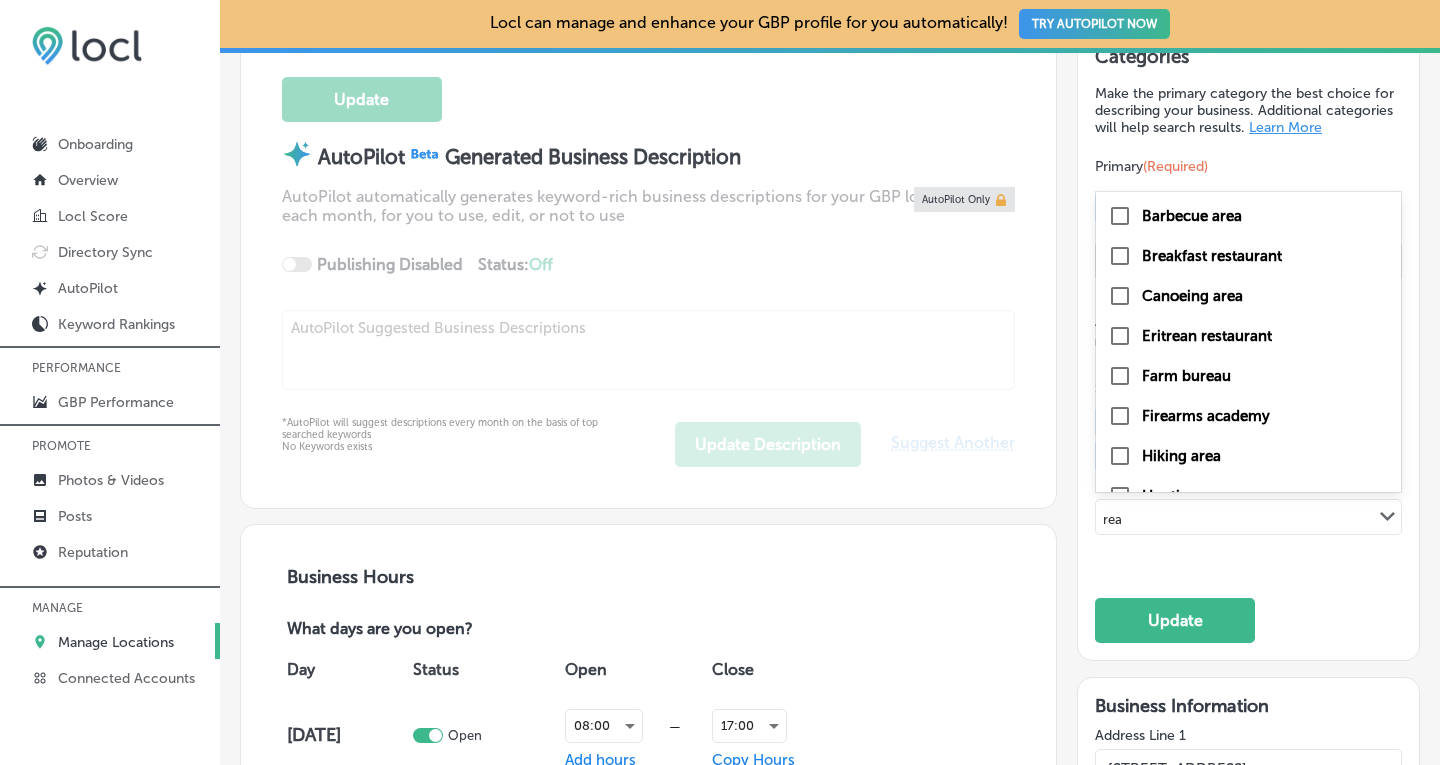 type on "real" 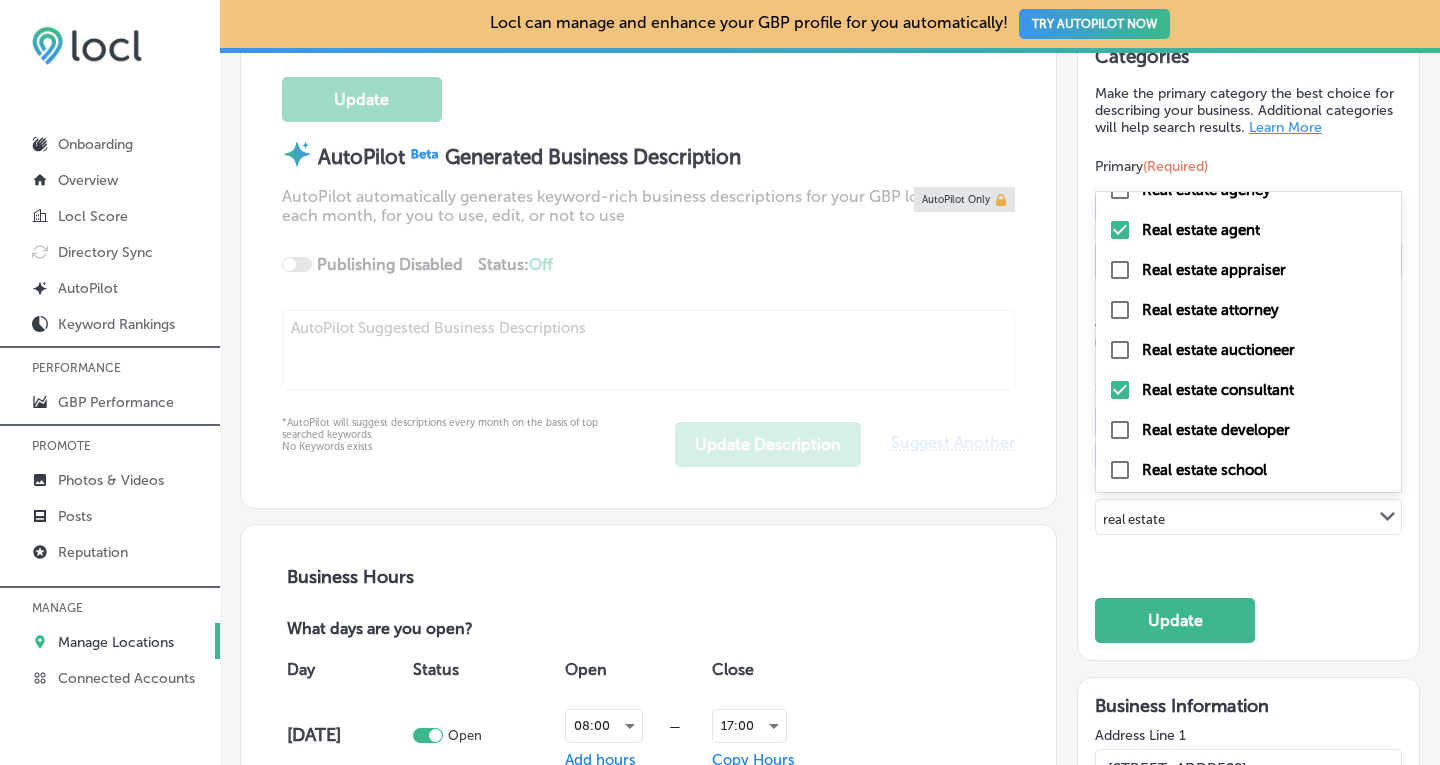 scroll, scrollTop: 0, scrollLeft: 0, axis: both 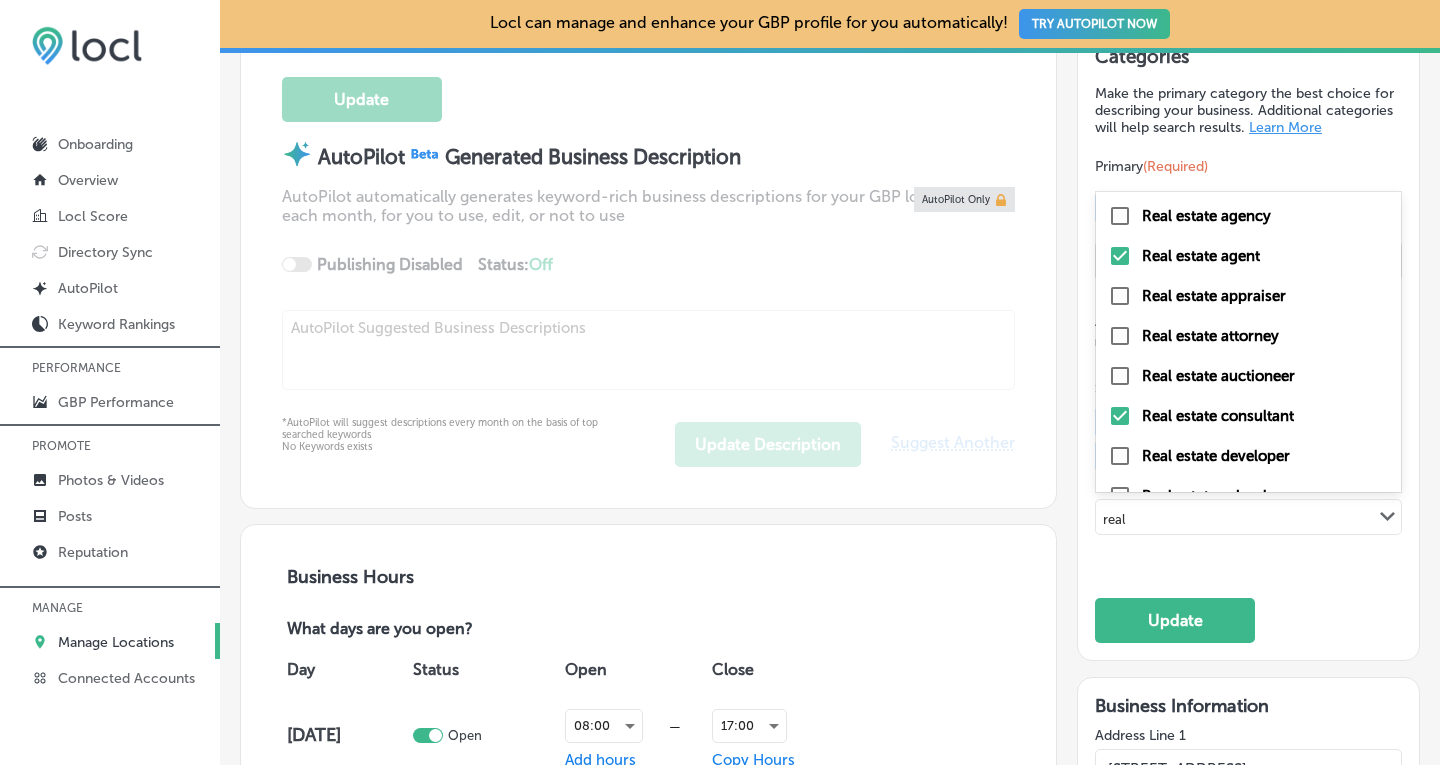 type on "rea" 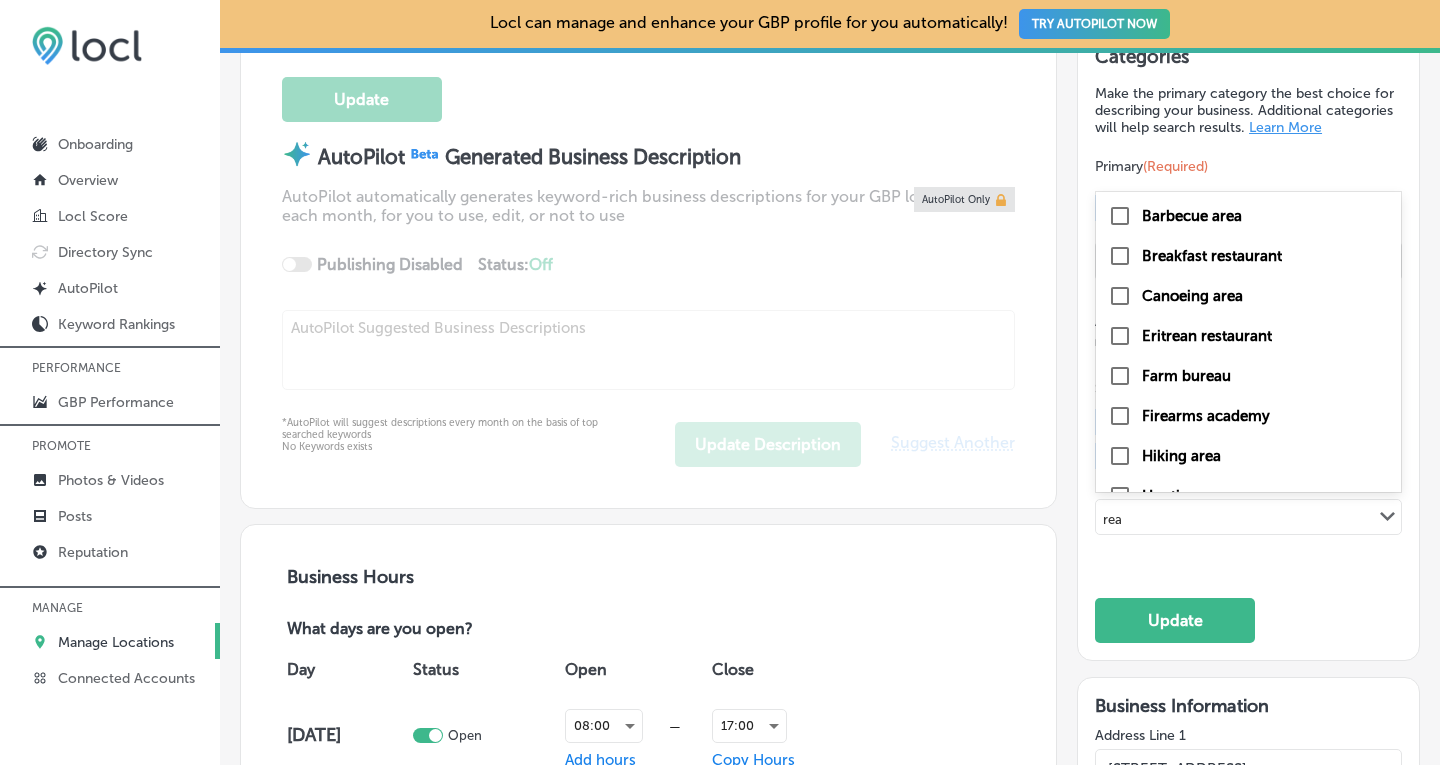 type on "re" 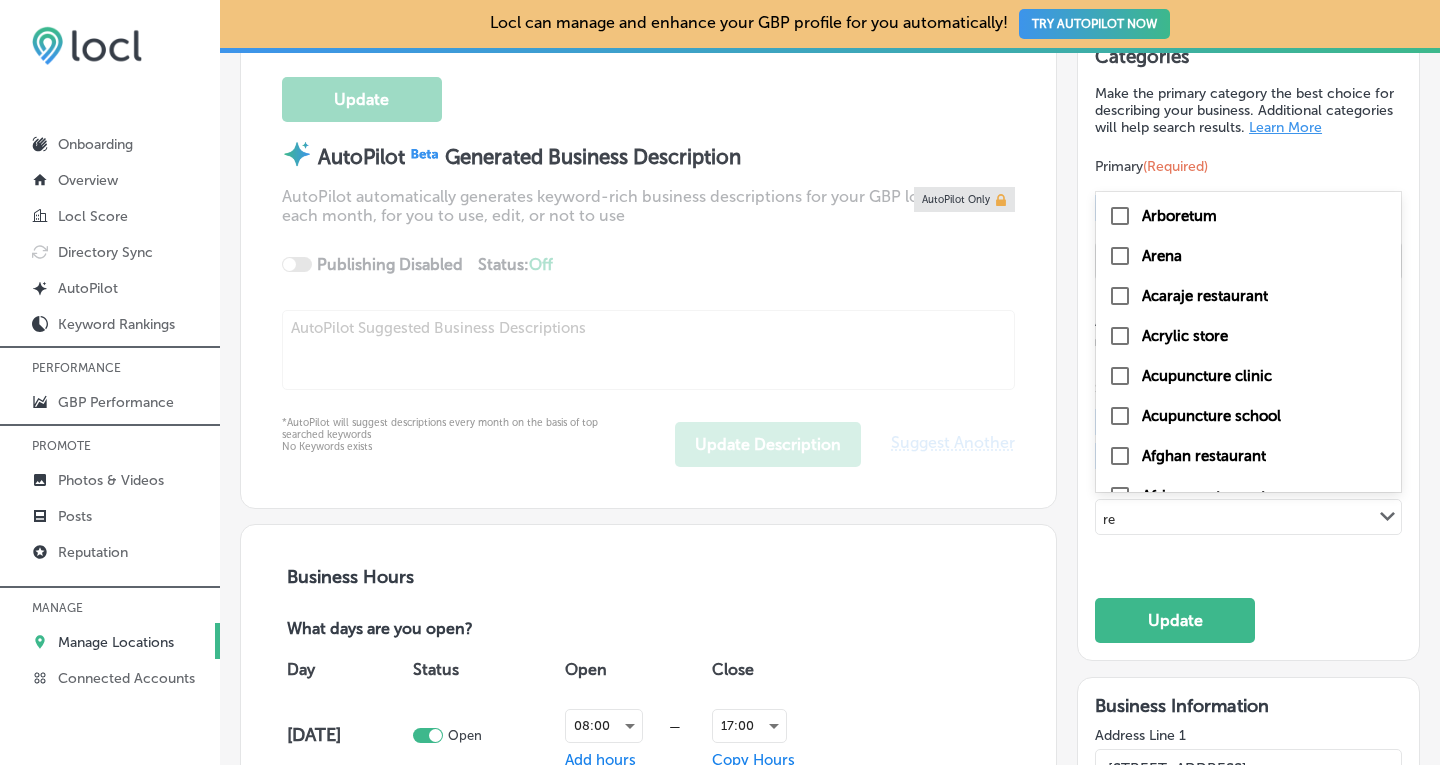 type on "r" 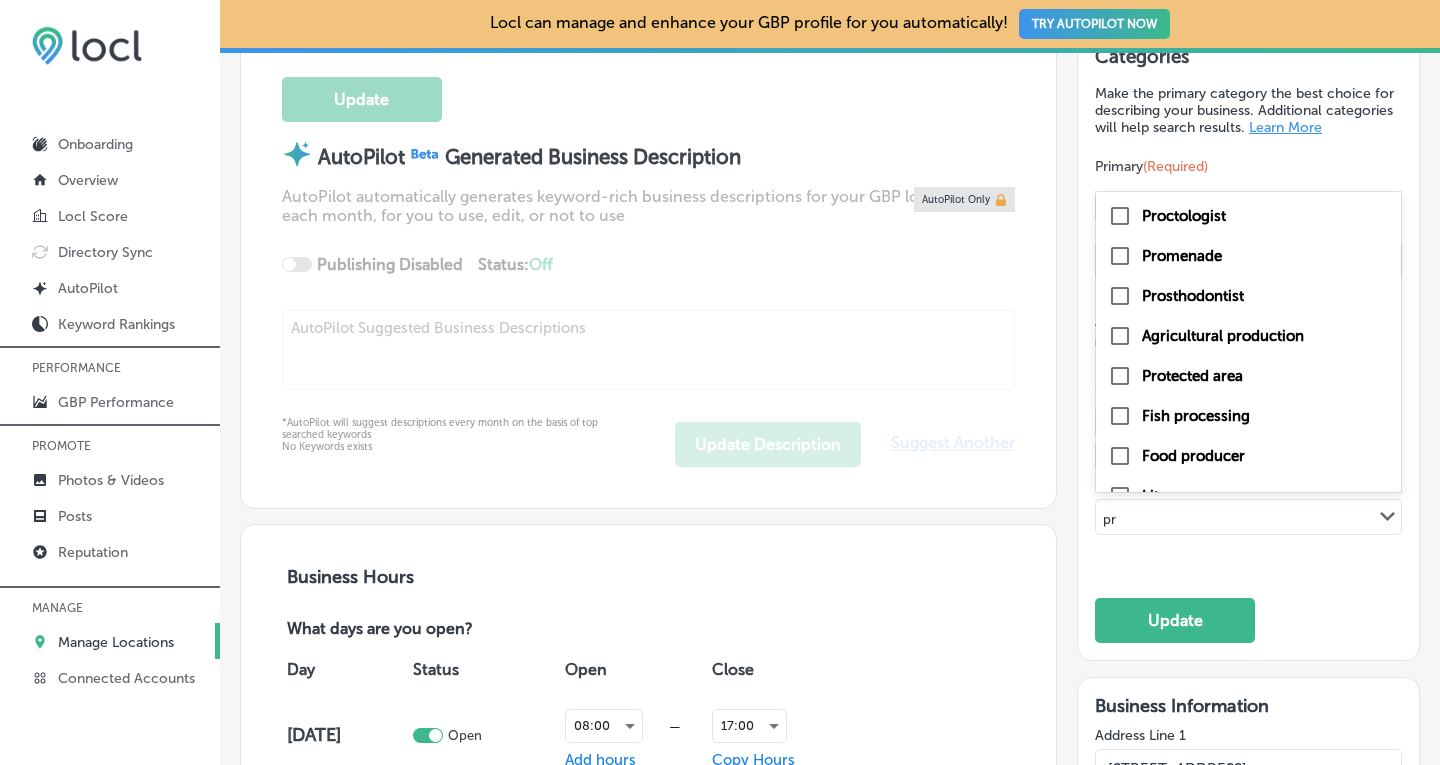 type on "p" 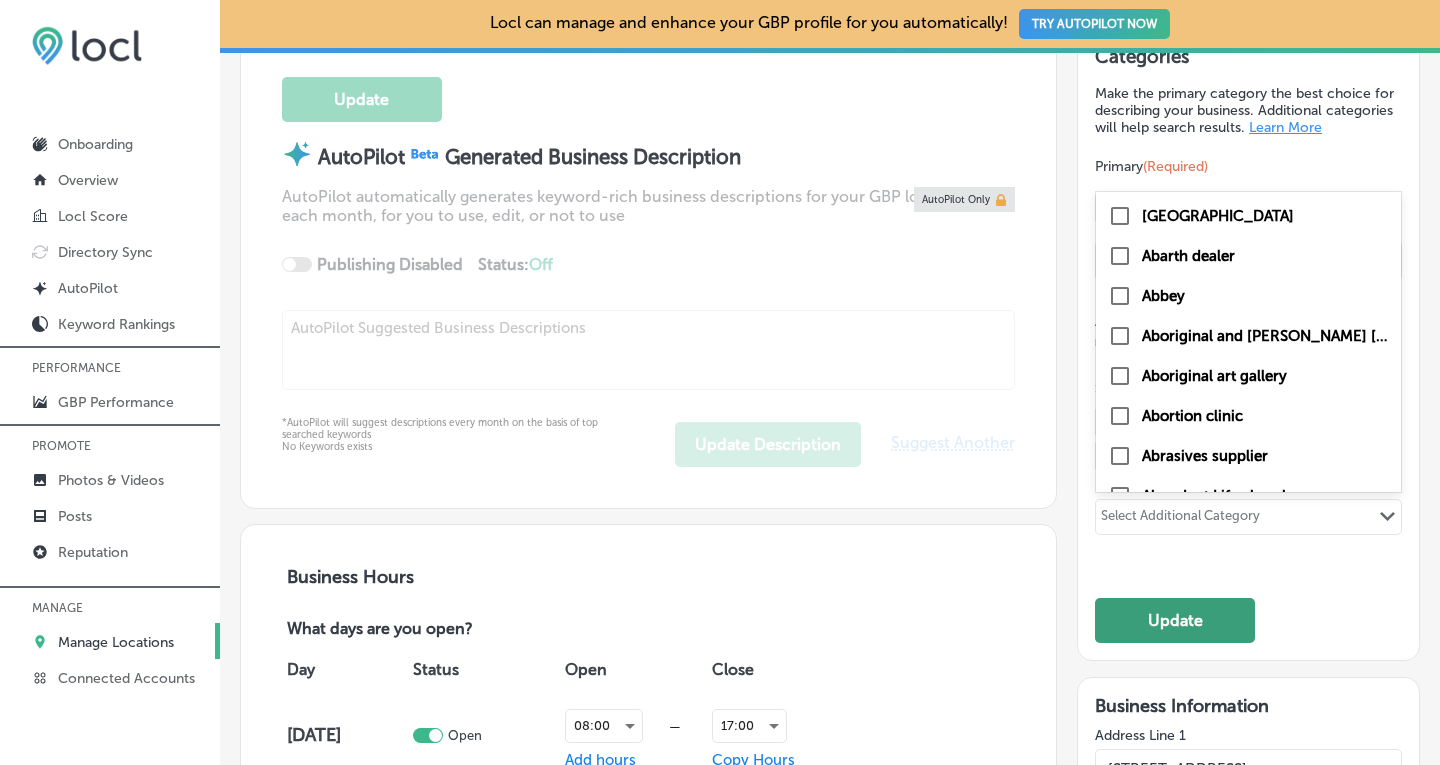 click on "Update" 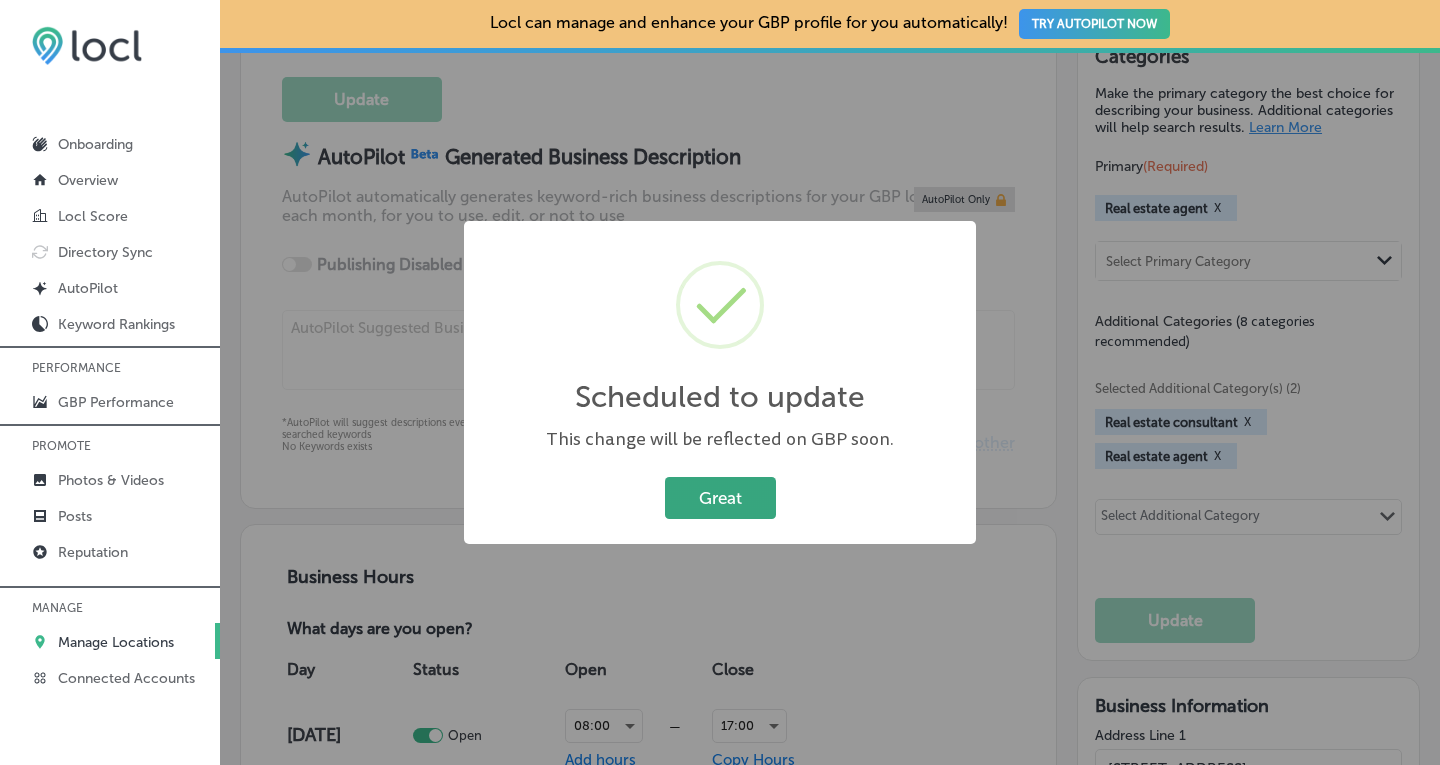 click on "Great" at bounding box center [720, 497] 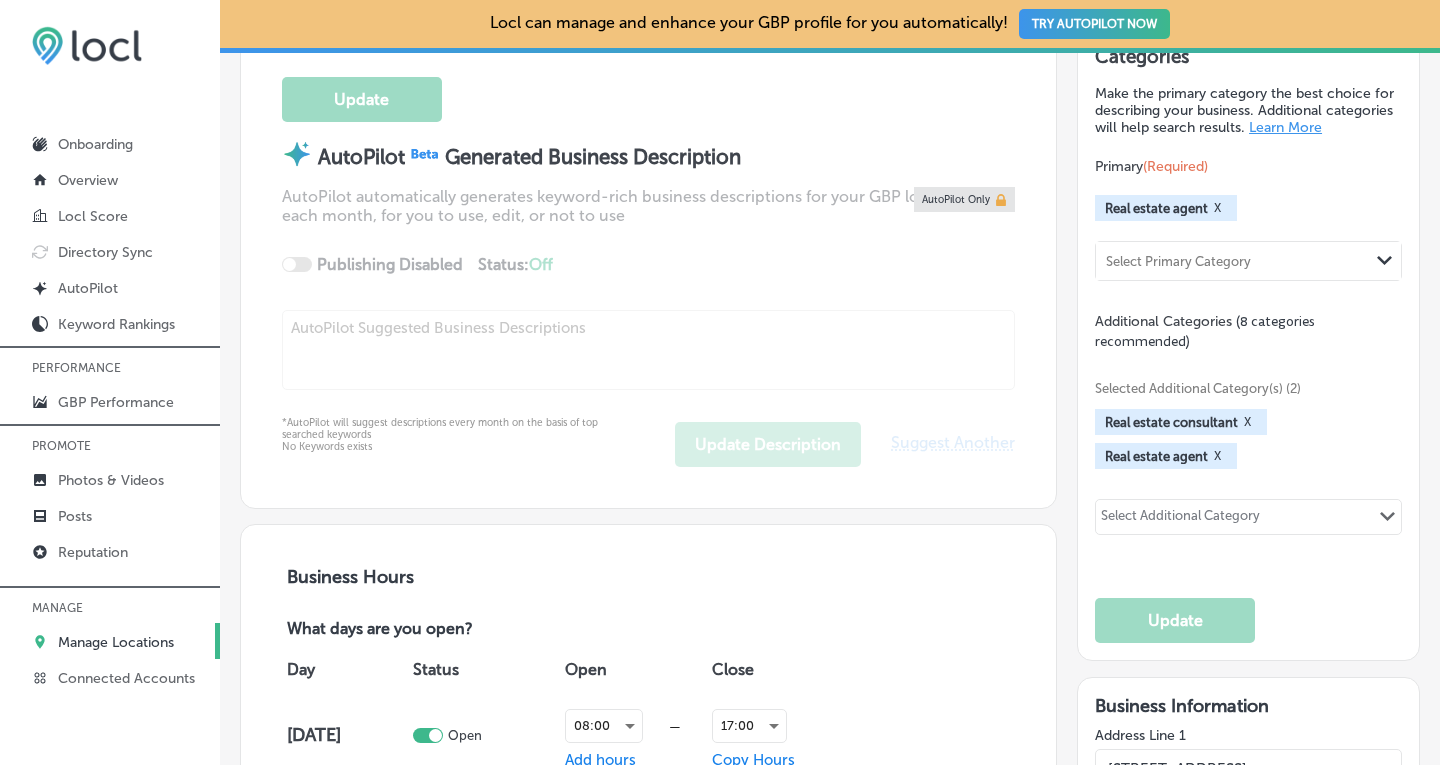 click on "X" at bounding box center (1217, 456) 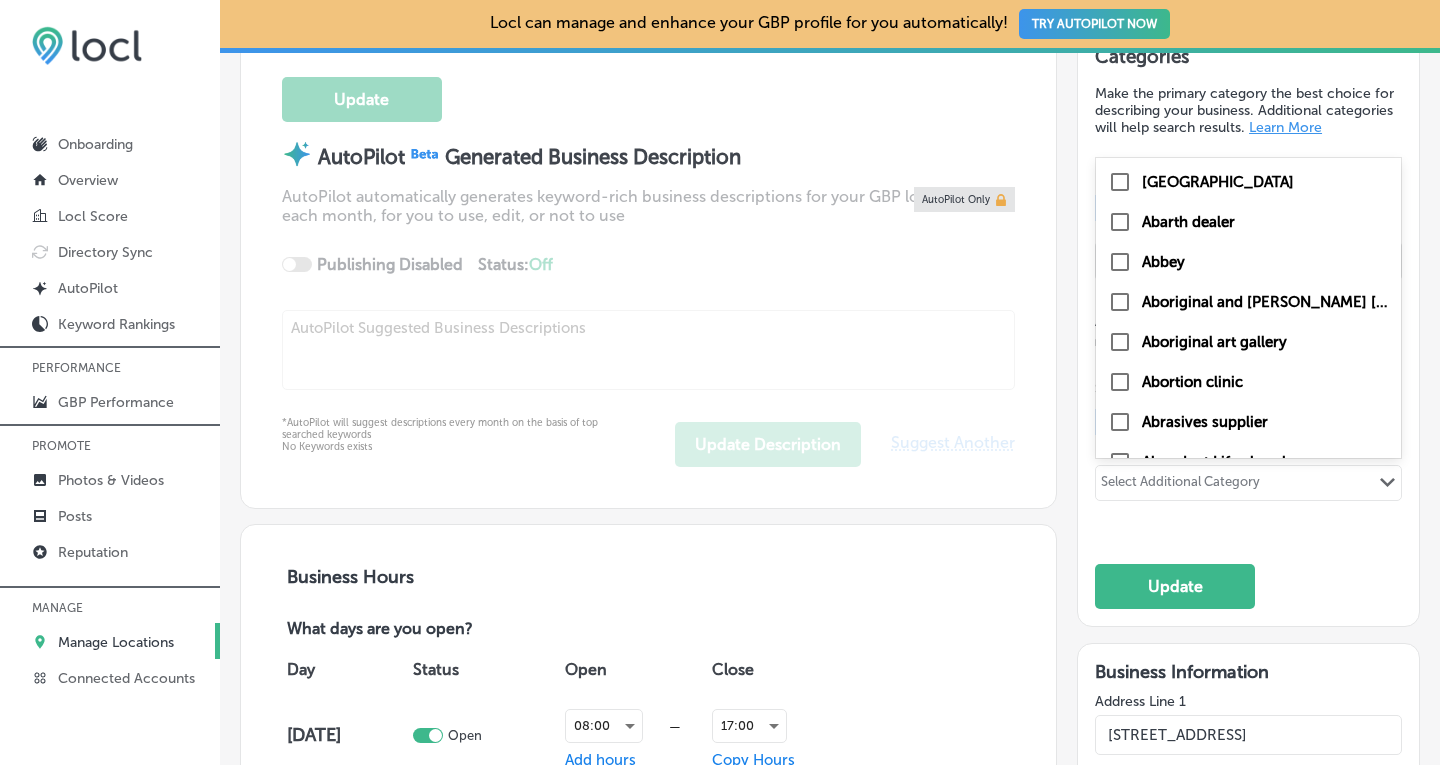 click on "Select Additional Category" at bounding box center [1180, 485] 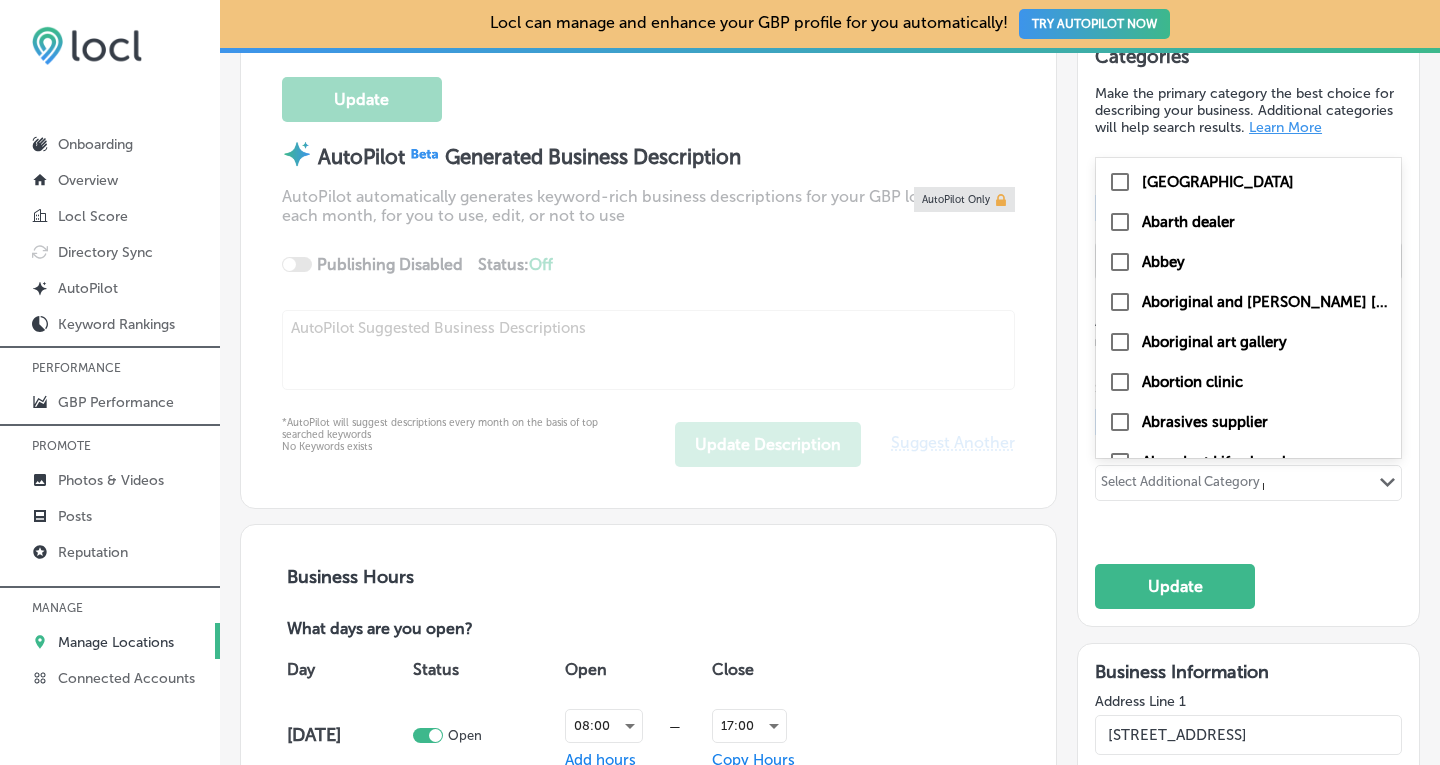 type on "rea" 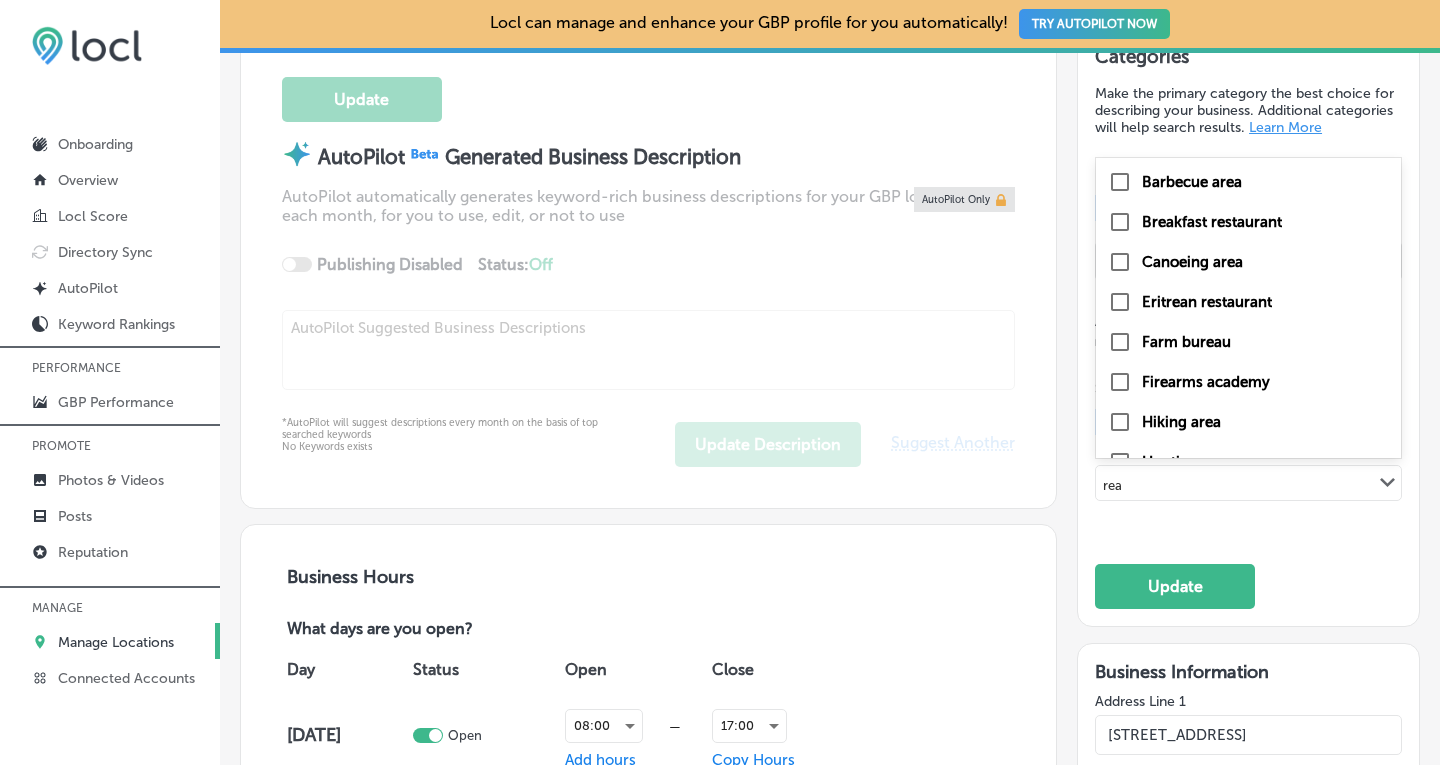 type on "real" 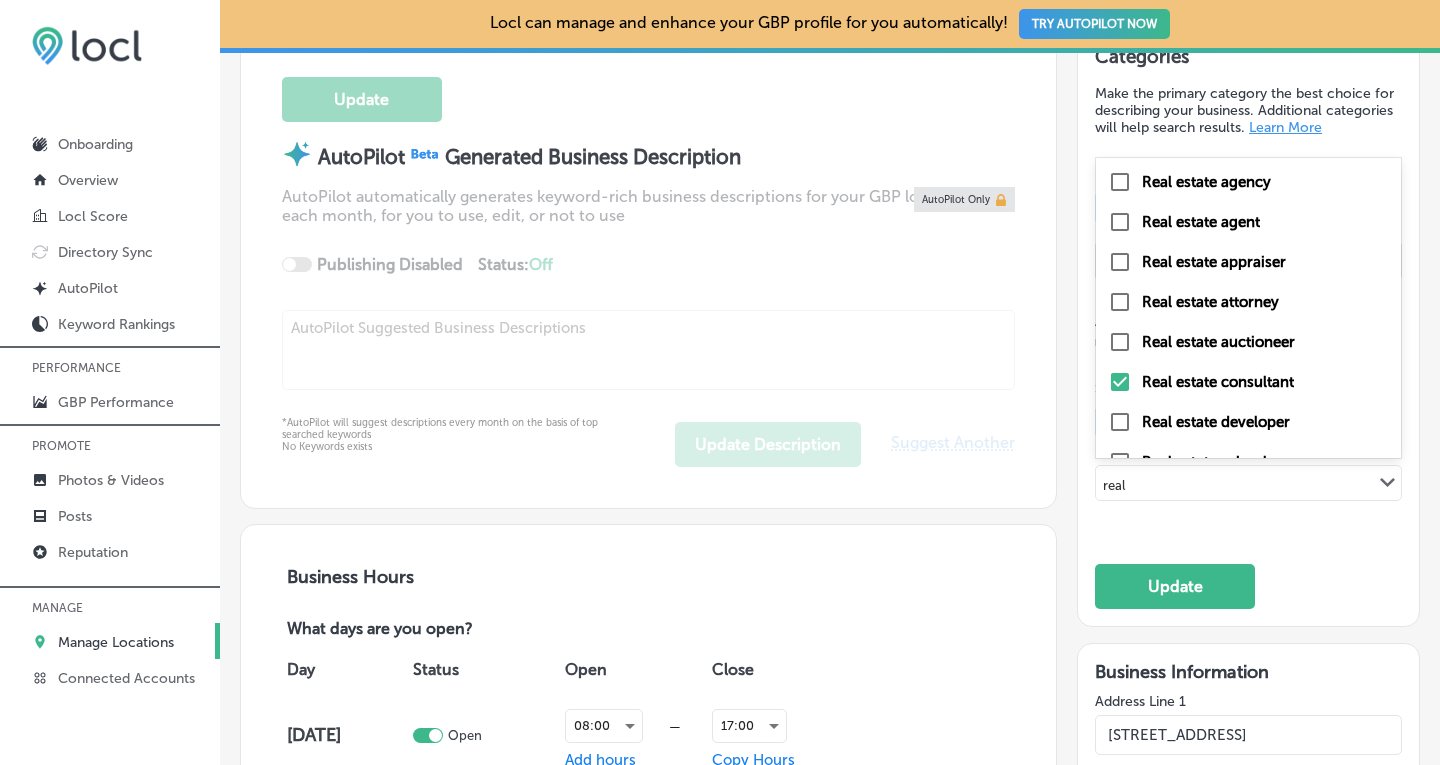 click at bounding box center [1120, 182] 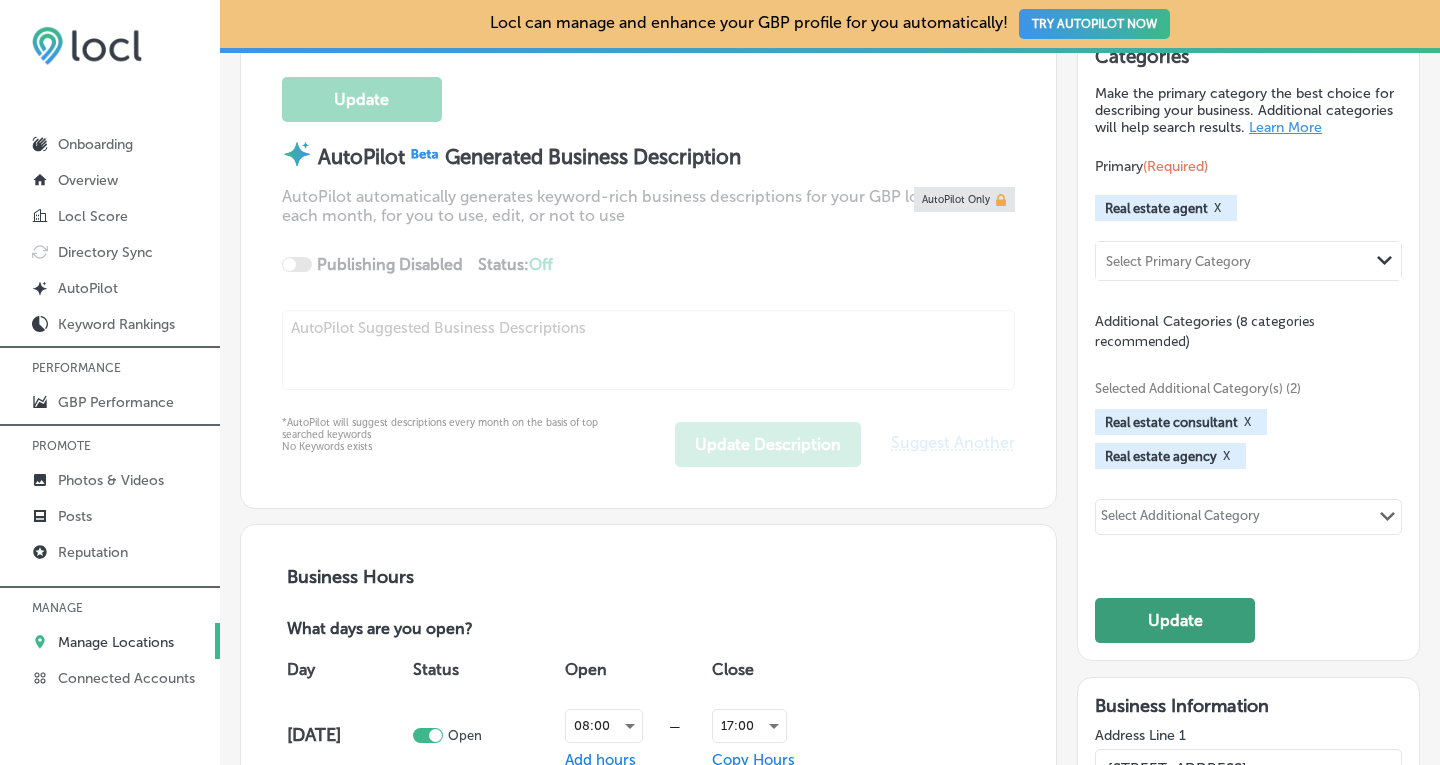 click on "Update" 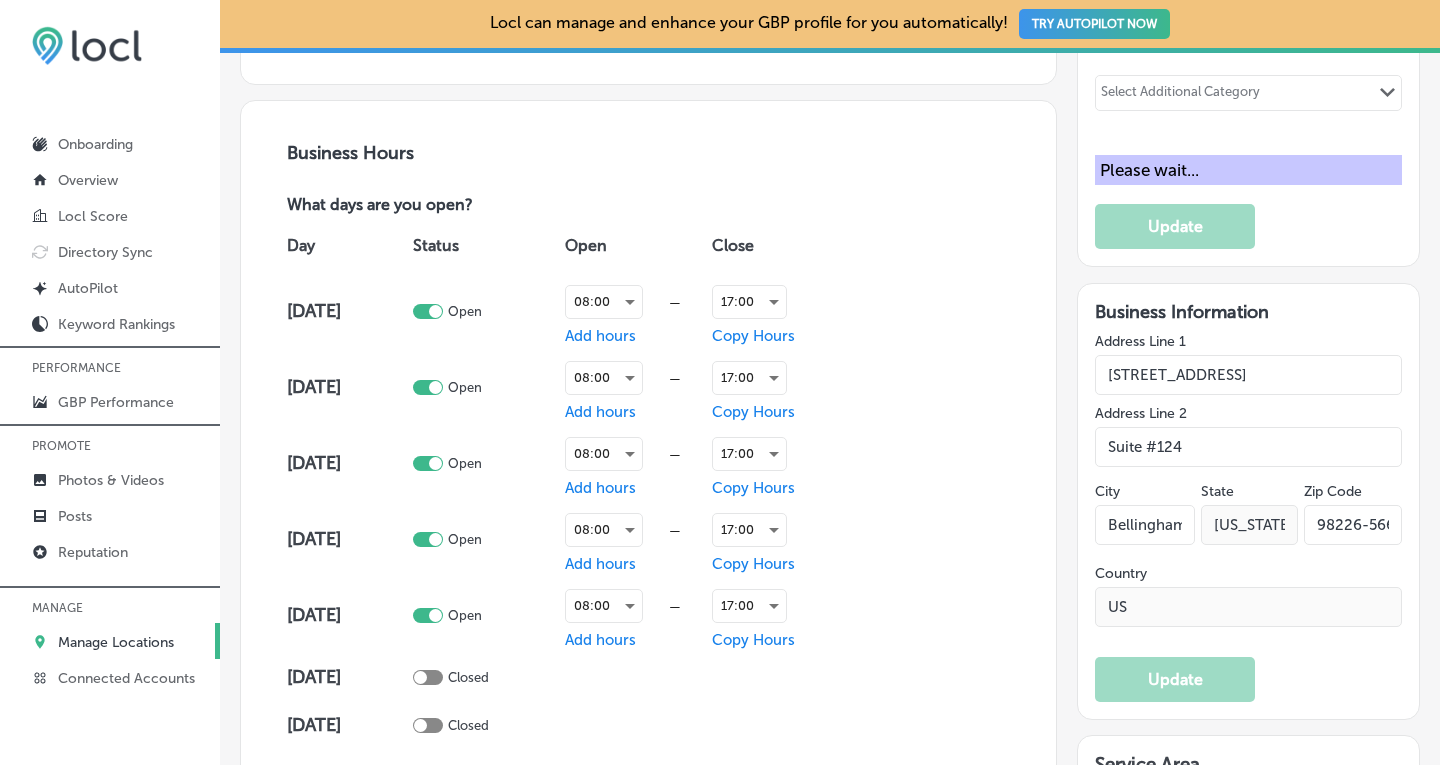 scroll, scrollTop: 1339, scrollLeft: 0, axis: vertical 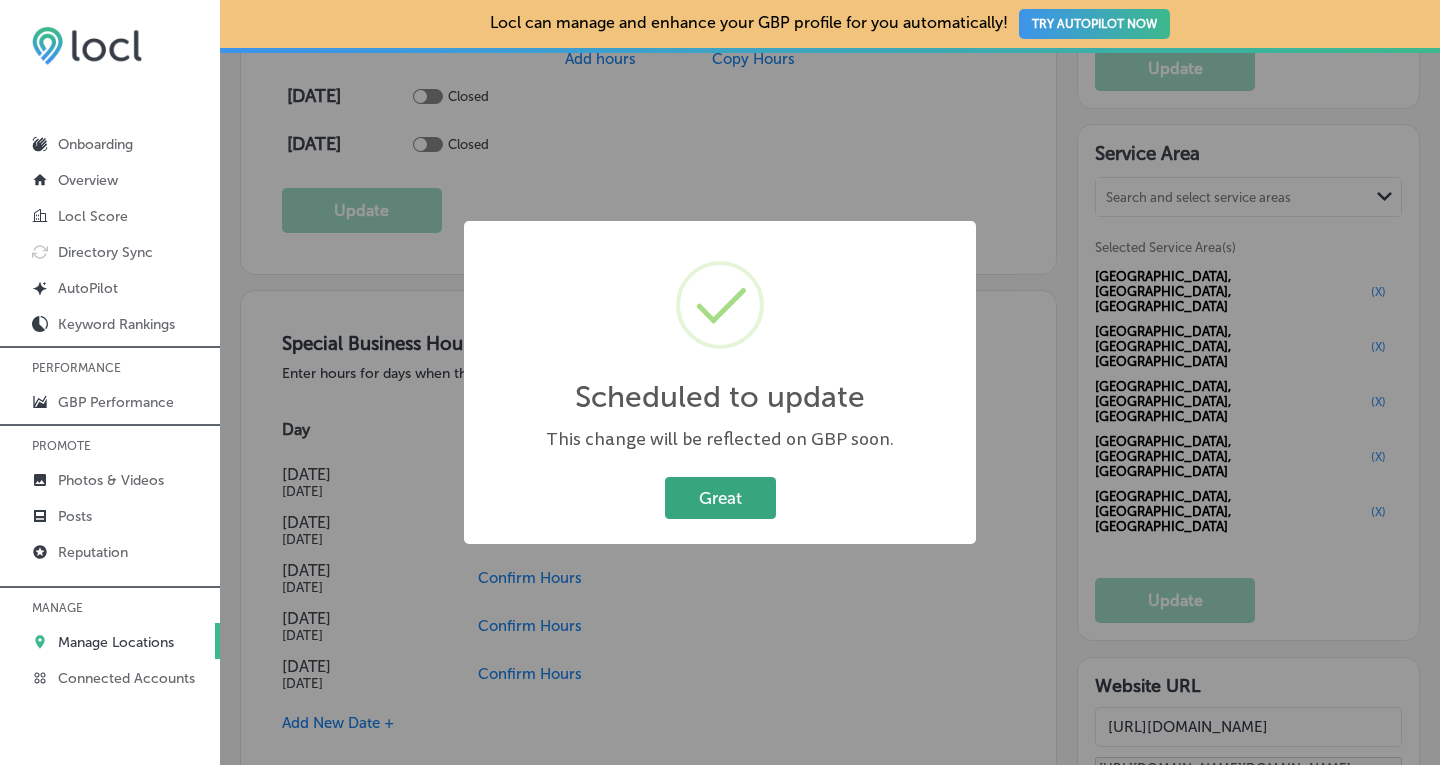 click on "Great" at bounding box center (720, 497) 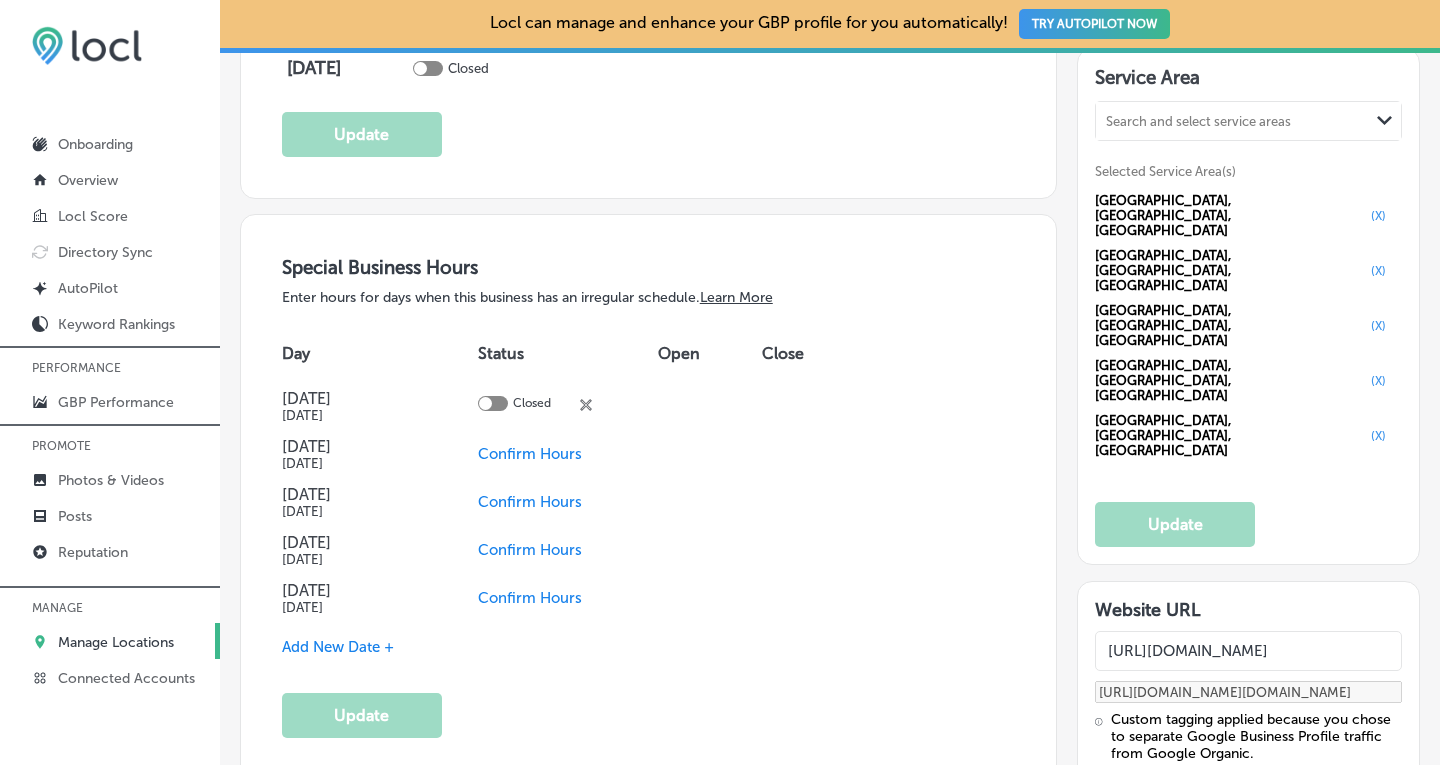 scroll, scrollTop: 2002, scrollLeft: 0, axis: vertical 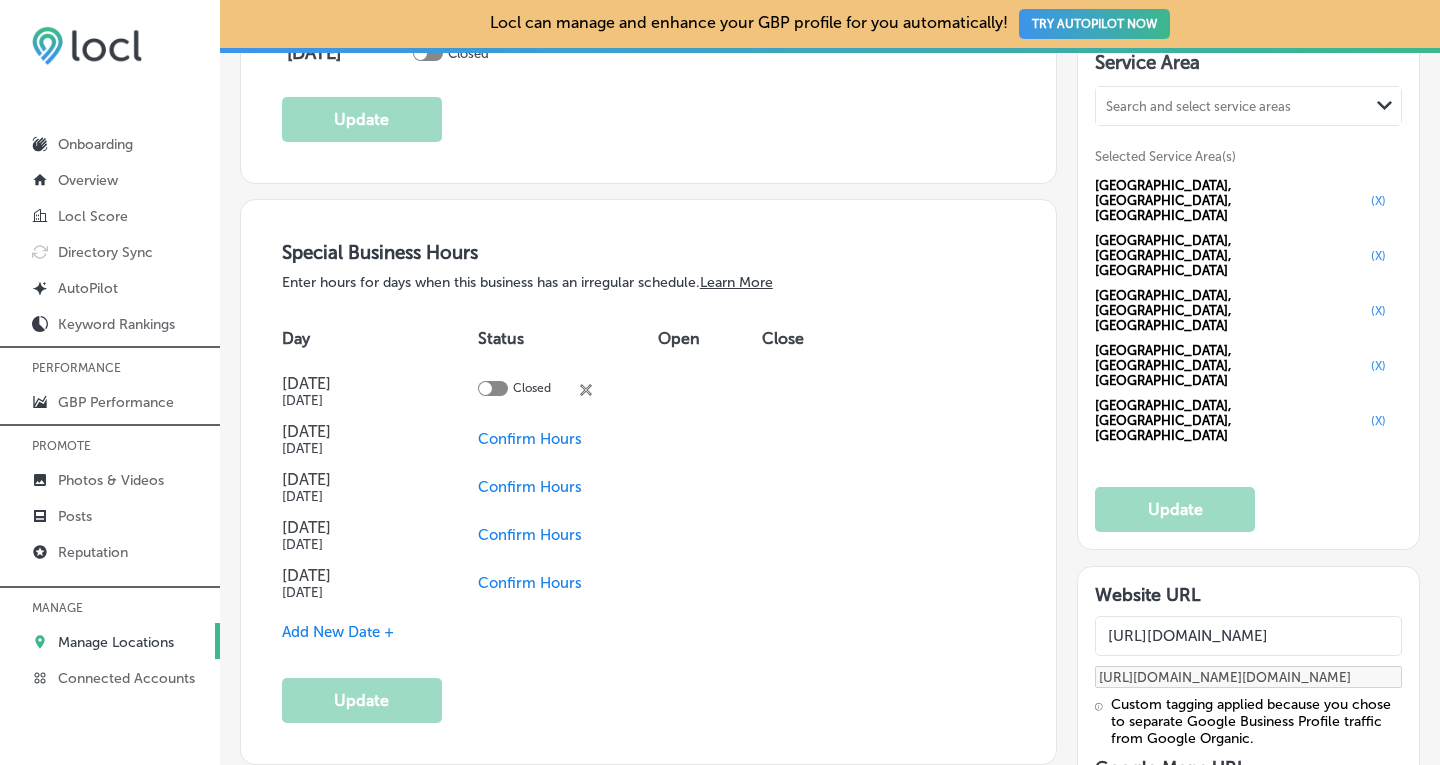 click on "Website URL [URL][DOMAIN_NAME] [URL][DOMAIN_NAME][DOMAIN_NAME]
Custom tagging applied because you chose to separate Google Business Profile traffic from Google Organic. Google Maps URL [URL][DOMAIN_NAME] Update" at bounding box center [1248, 735] 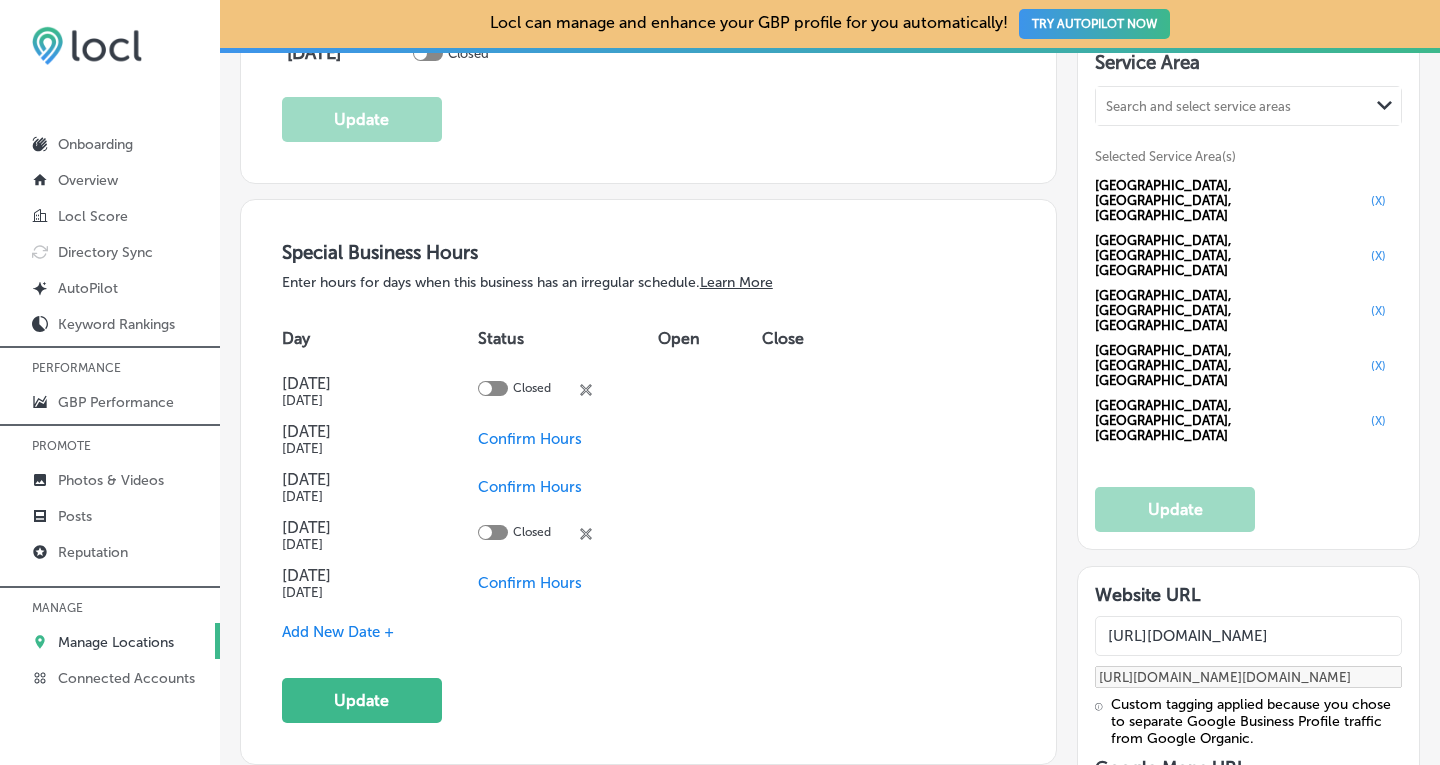 click on "Confirm Hours" at bounding box center [530, 583] 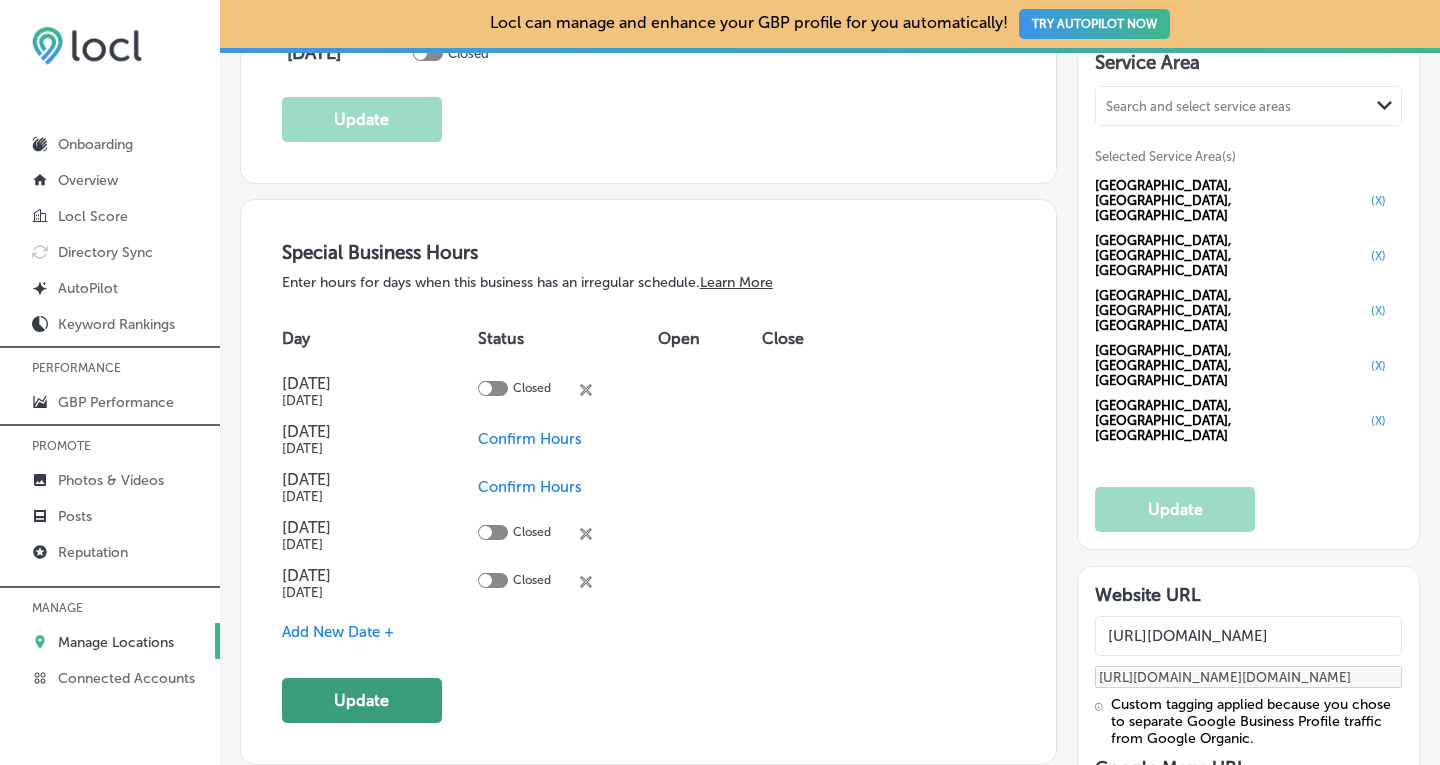 click on "Update" 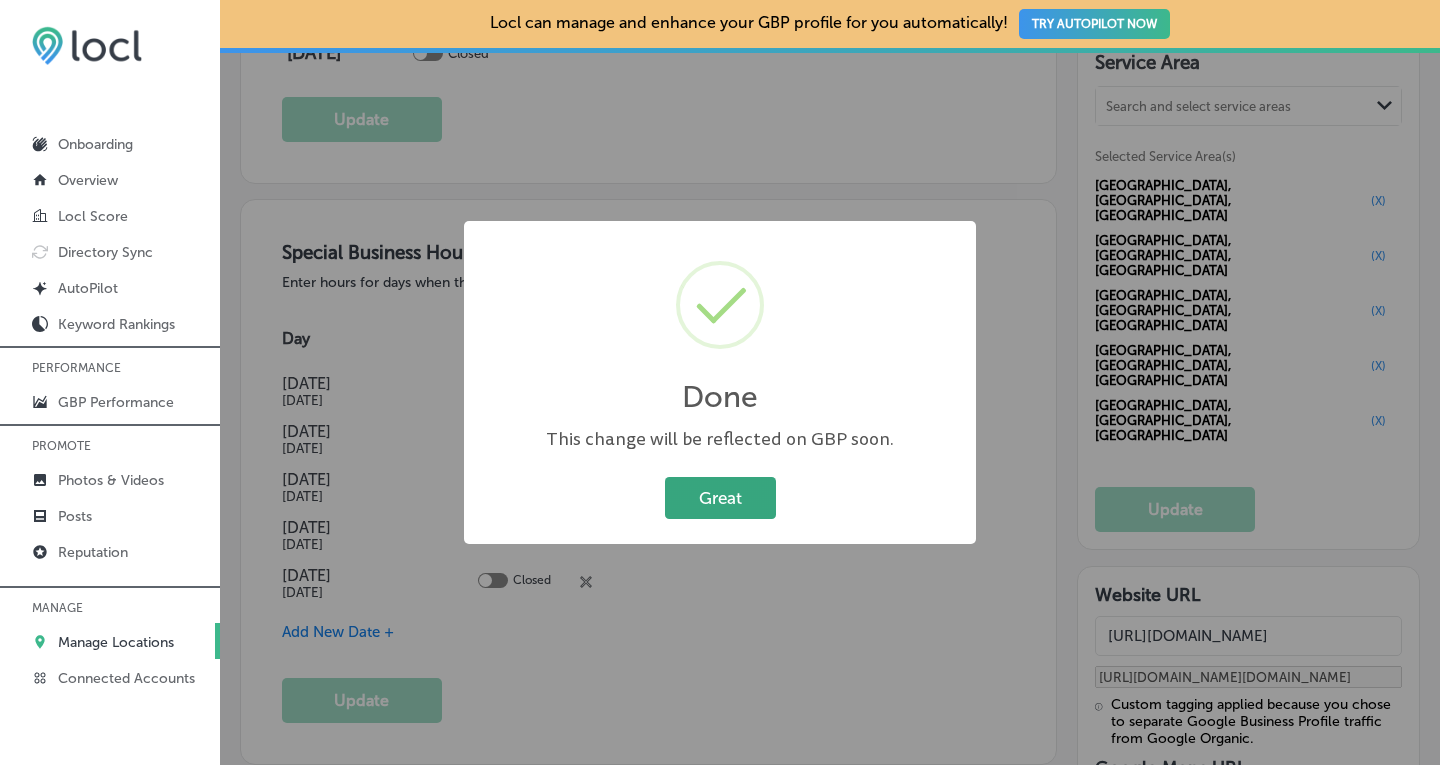 click on "Great" at bounding box center (720, 497) 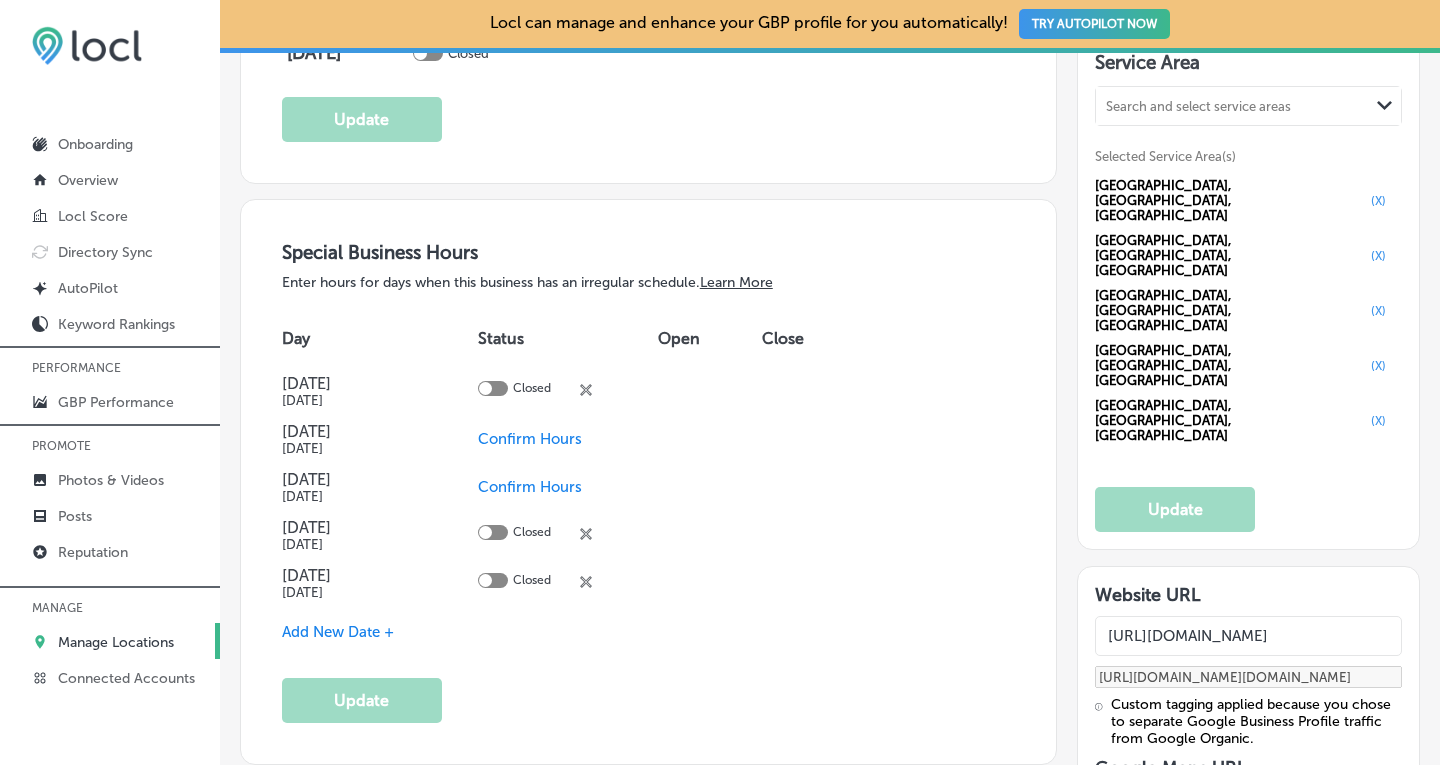 click on "Search and select service areas" at bounding box center (1232, 106) 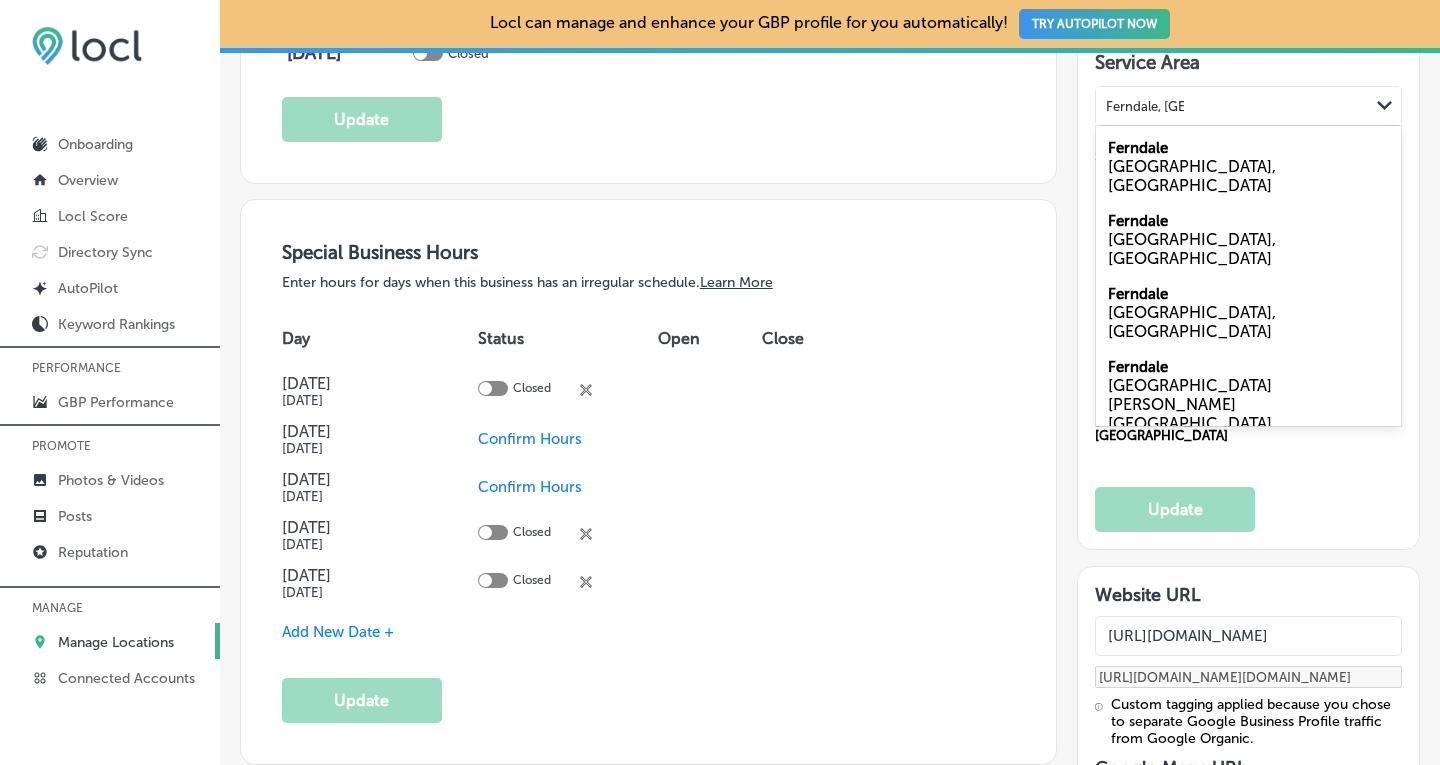click on "[GEOGRAPHIC_DATA], [GEOGRAPHIC_DATA]" at bounding box center (1248, 176) 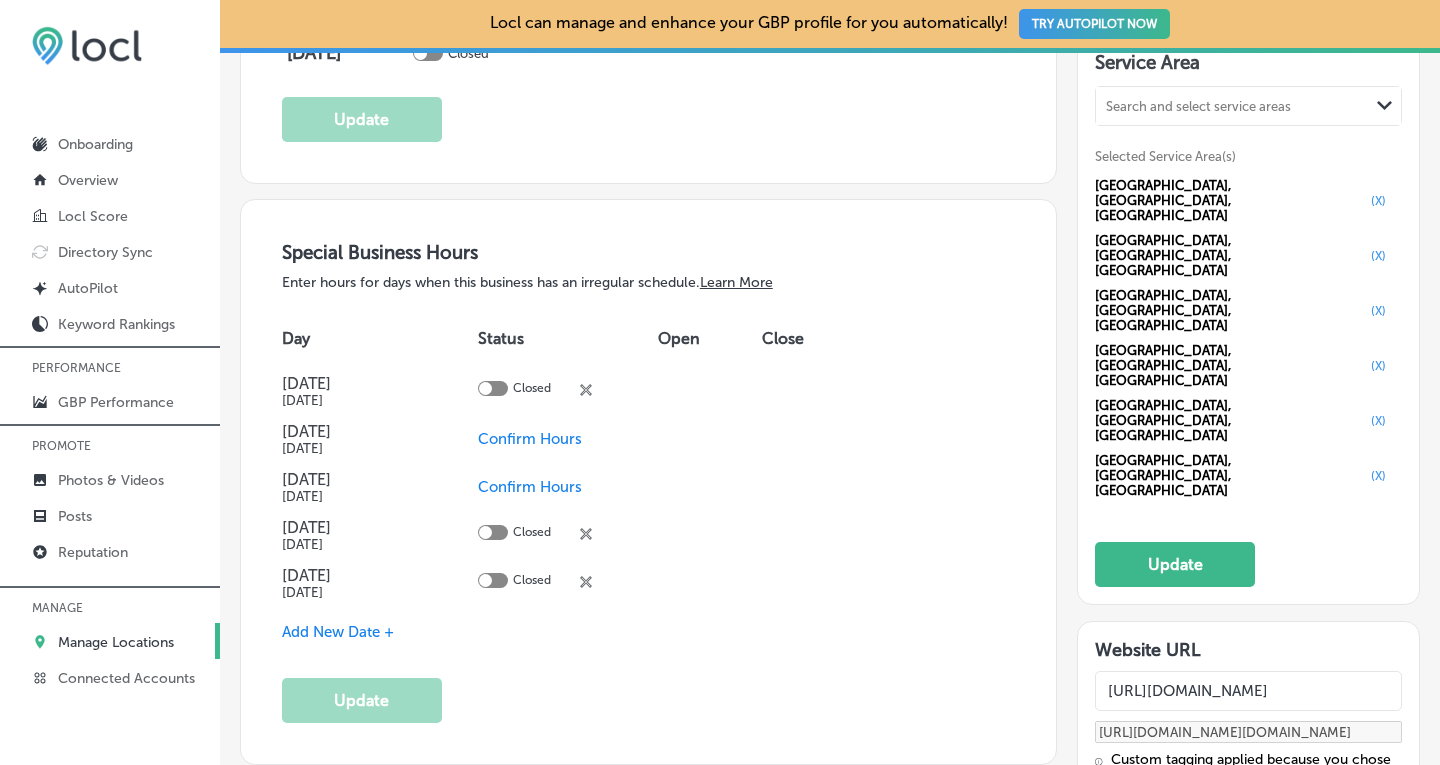 click on "Search and select service areas" at bounding box center (1198, 106) 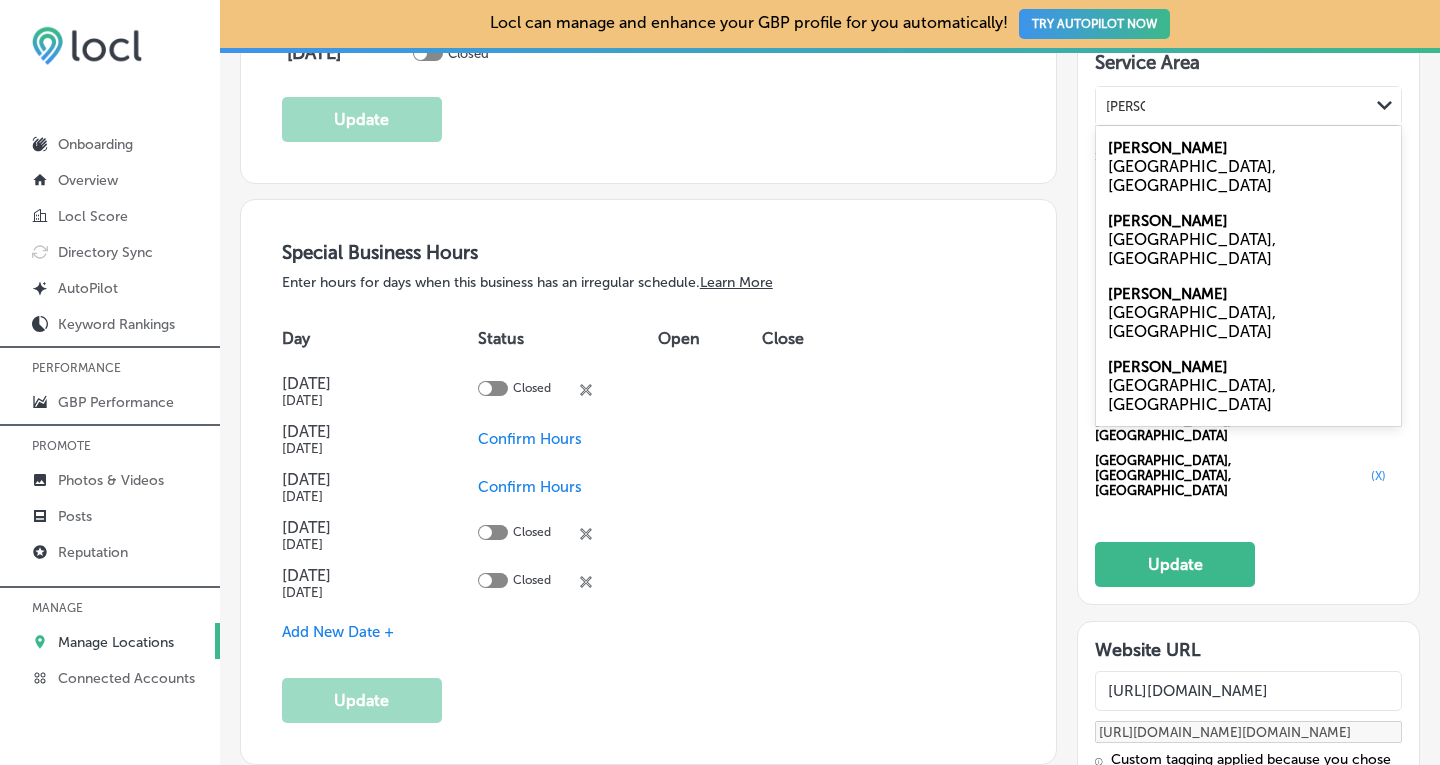 click on "[GEOGRAPHIC_DATA], [GEOGRAPHIC_DATA]" at bounding box center [1248, 249] 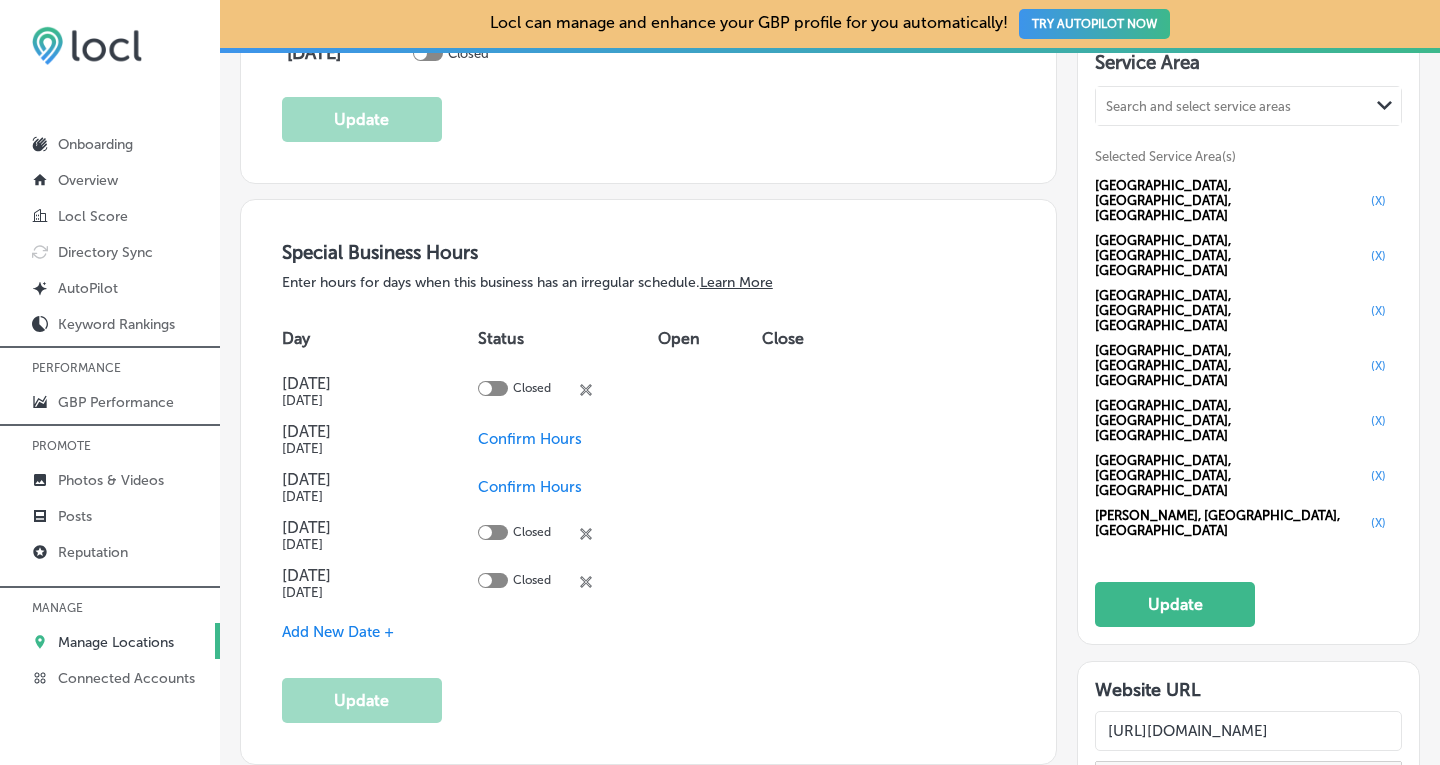 click on "Search and select service areas" at bounding box center [1198, 106] 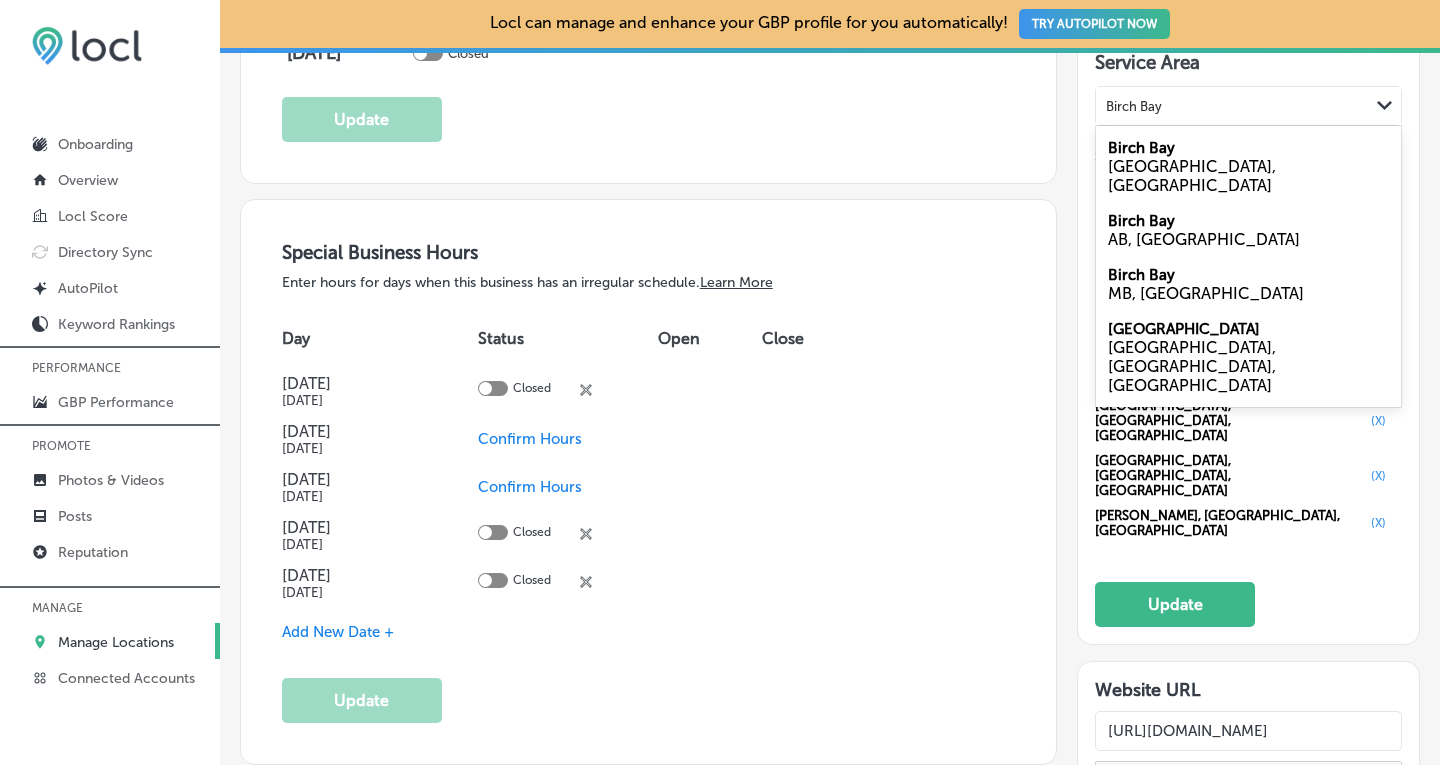 click on "Birch Bay" at bounding box center (1141, 148) 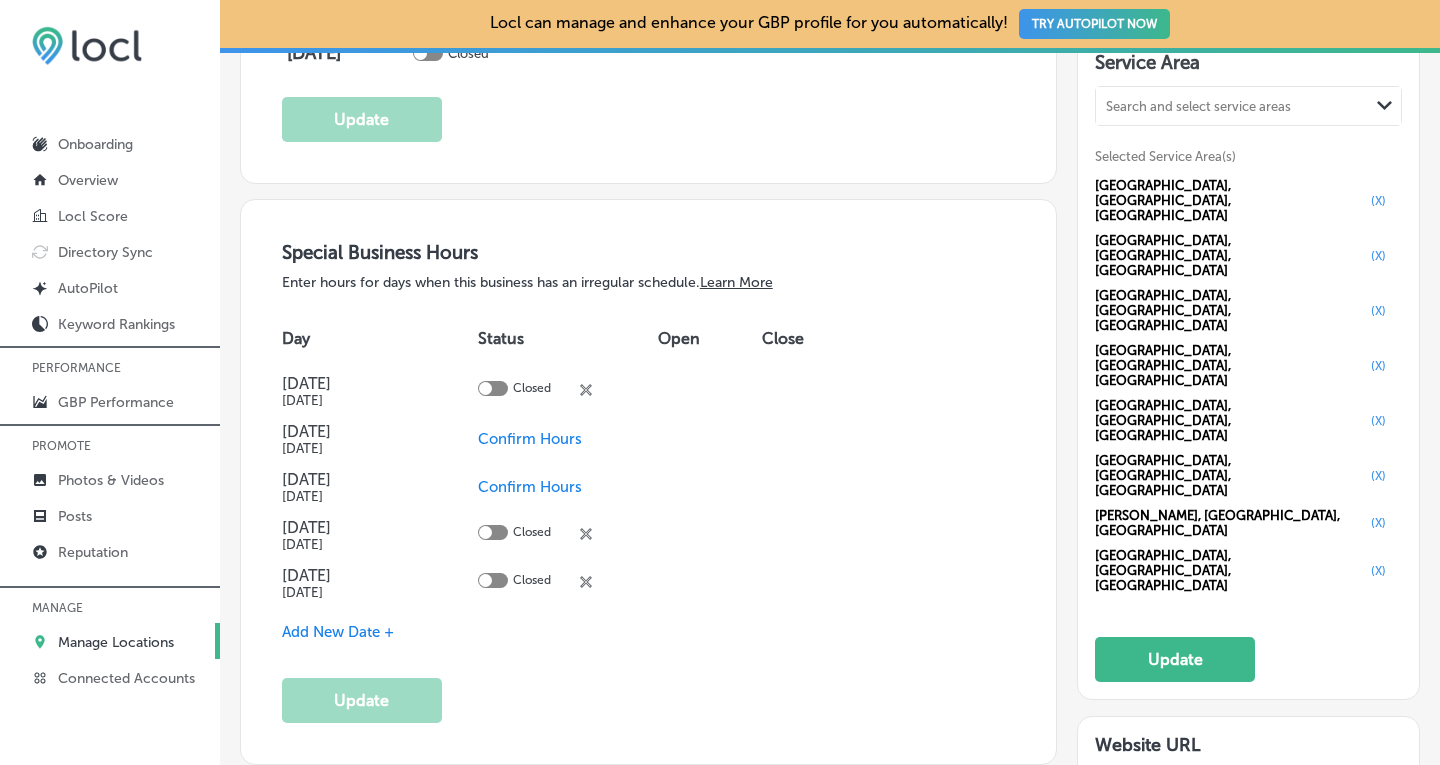 click on "Search and select service areas" at bounding box center [1198, 106] 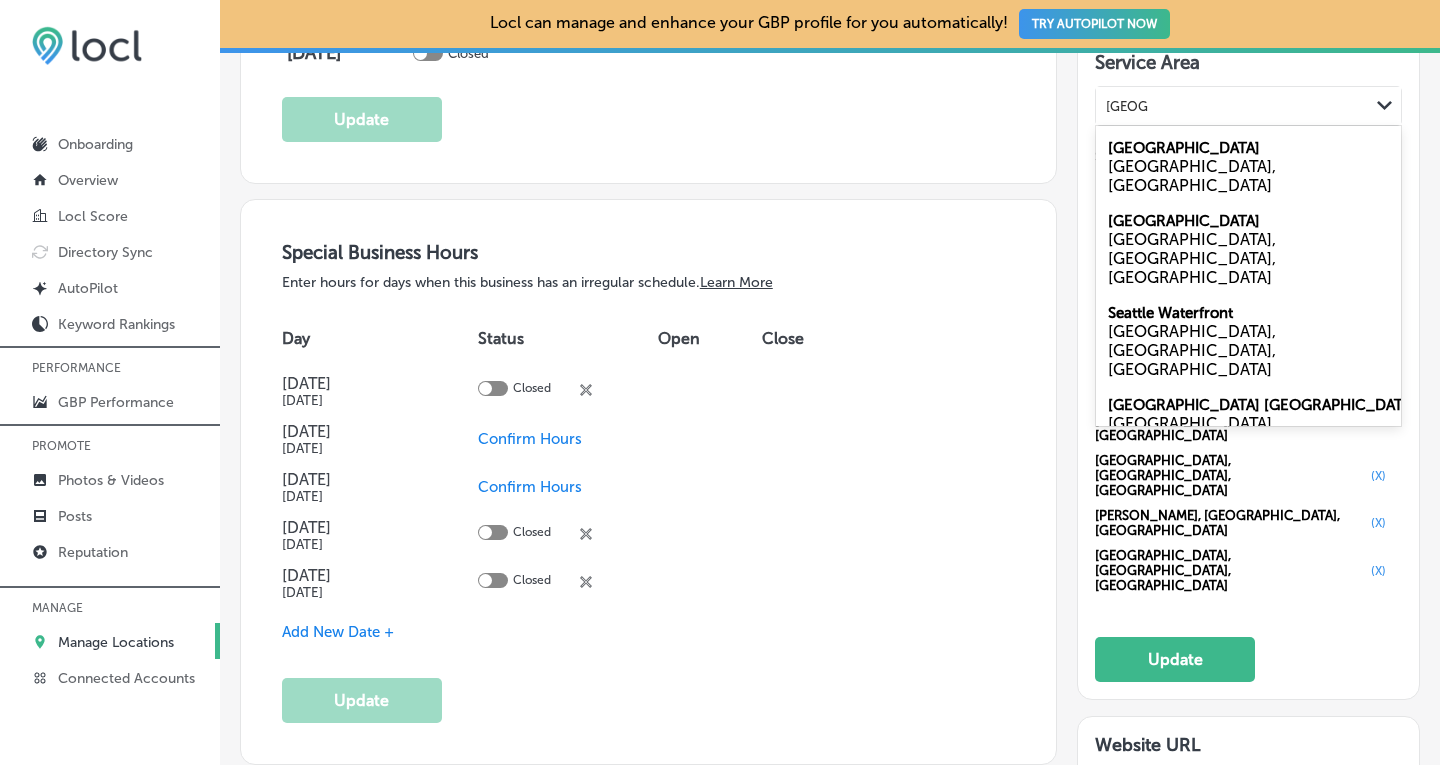 click on "[GEOGRAPHIC_DATA], [GEOGRAPHIC_DATA]" at bounding box center (1248, 176) 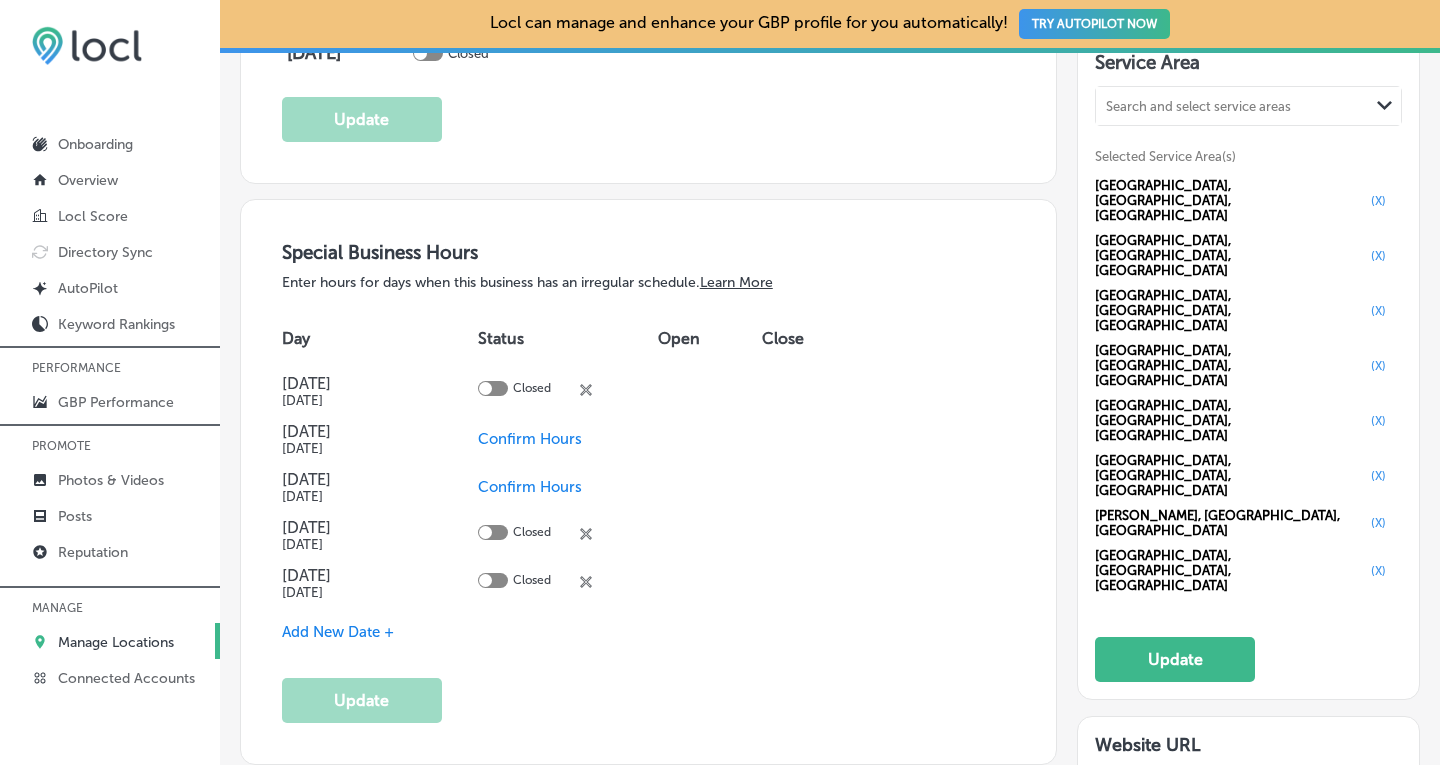 click on "Search and select service areas" at bounding box center [1198, 106] 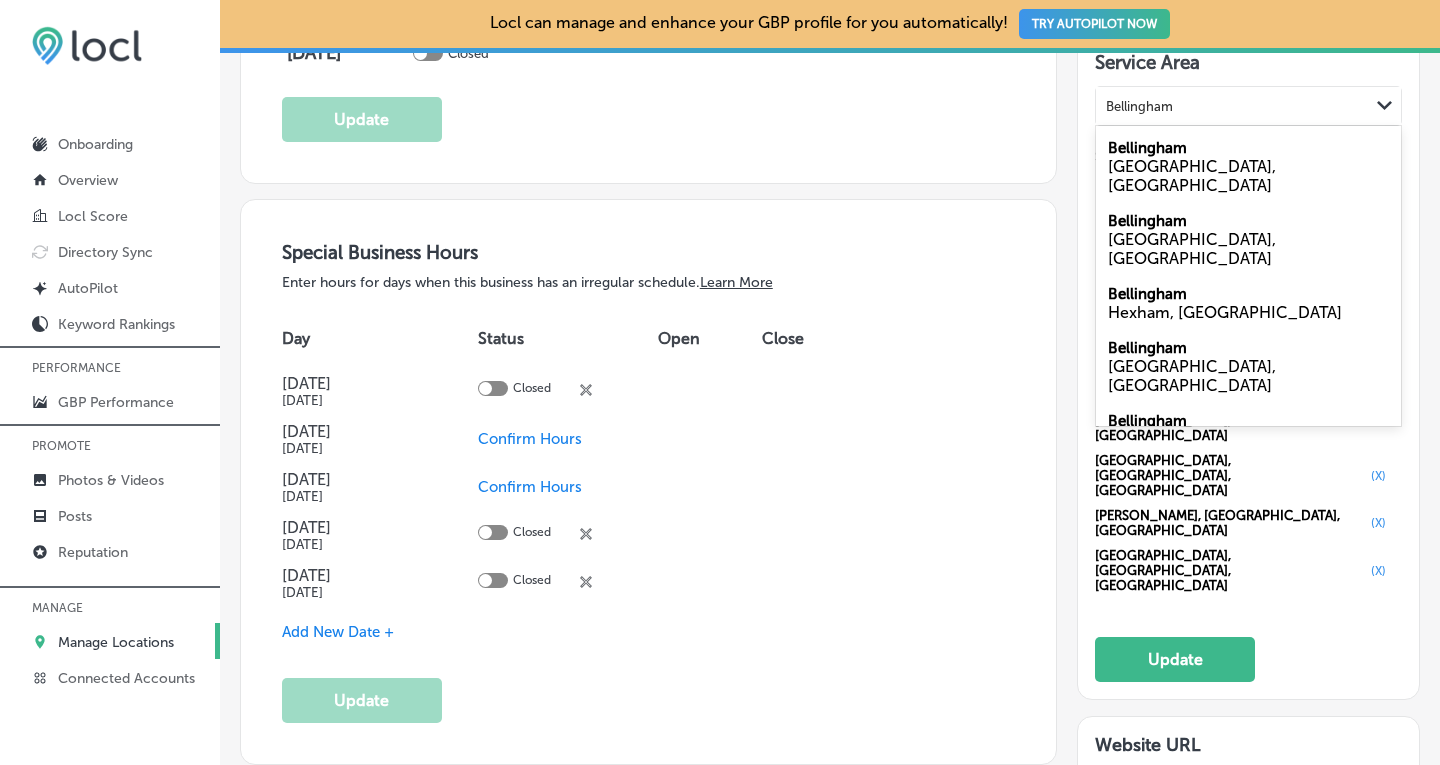 click on "Bellingham" at bounding box center (1147, 148) 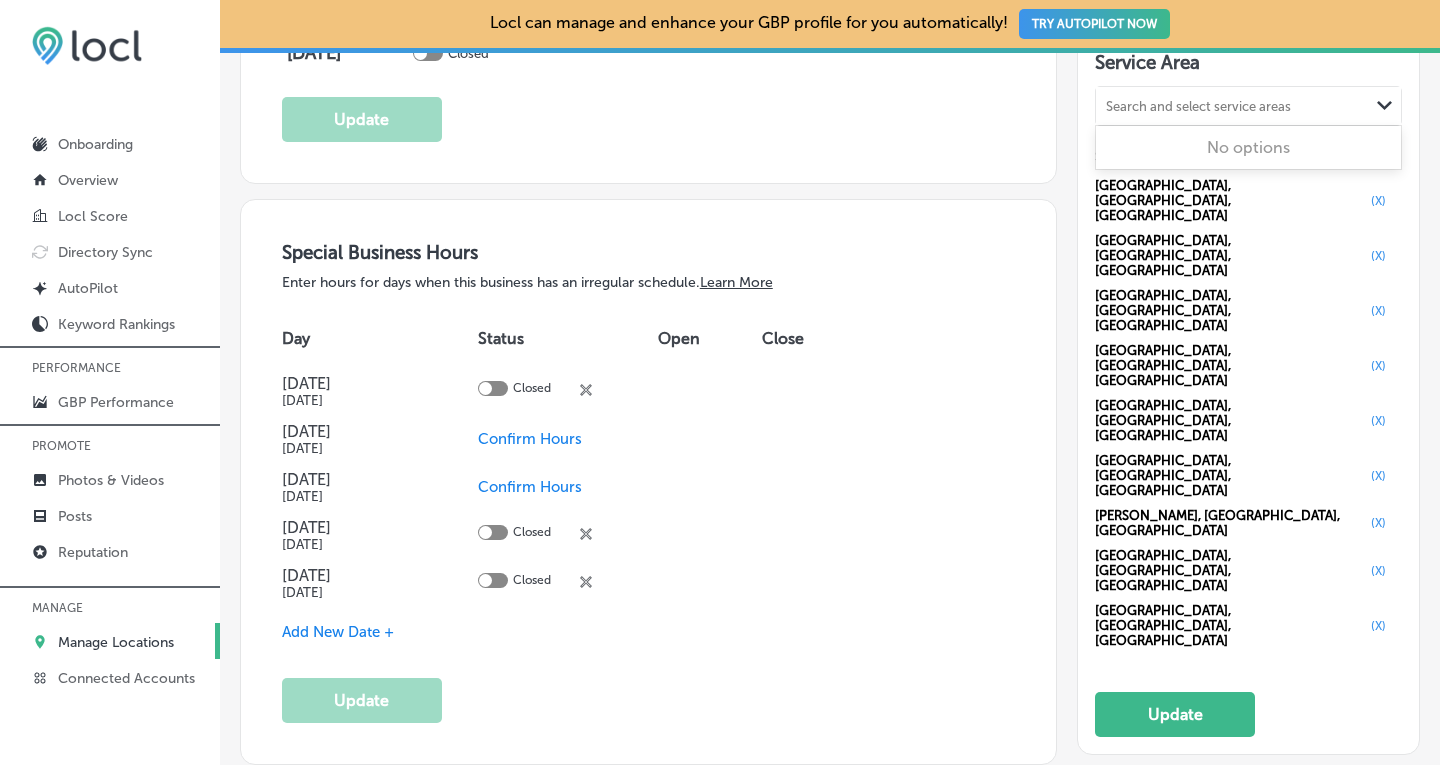 click on "Search and select service areas" at bounding box center (1198, 106) 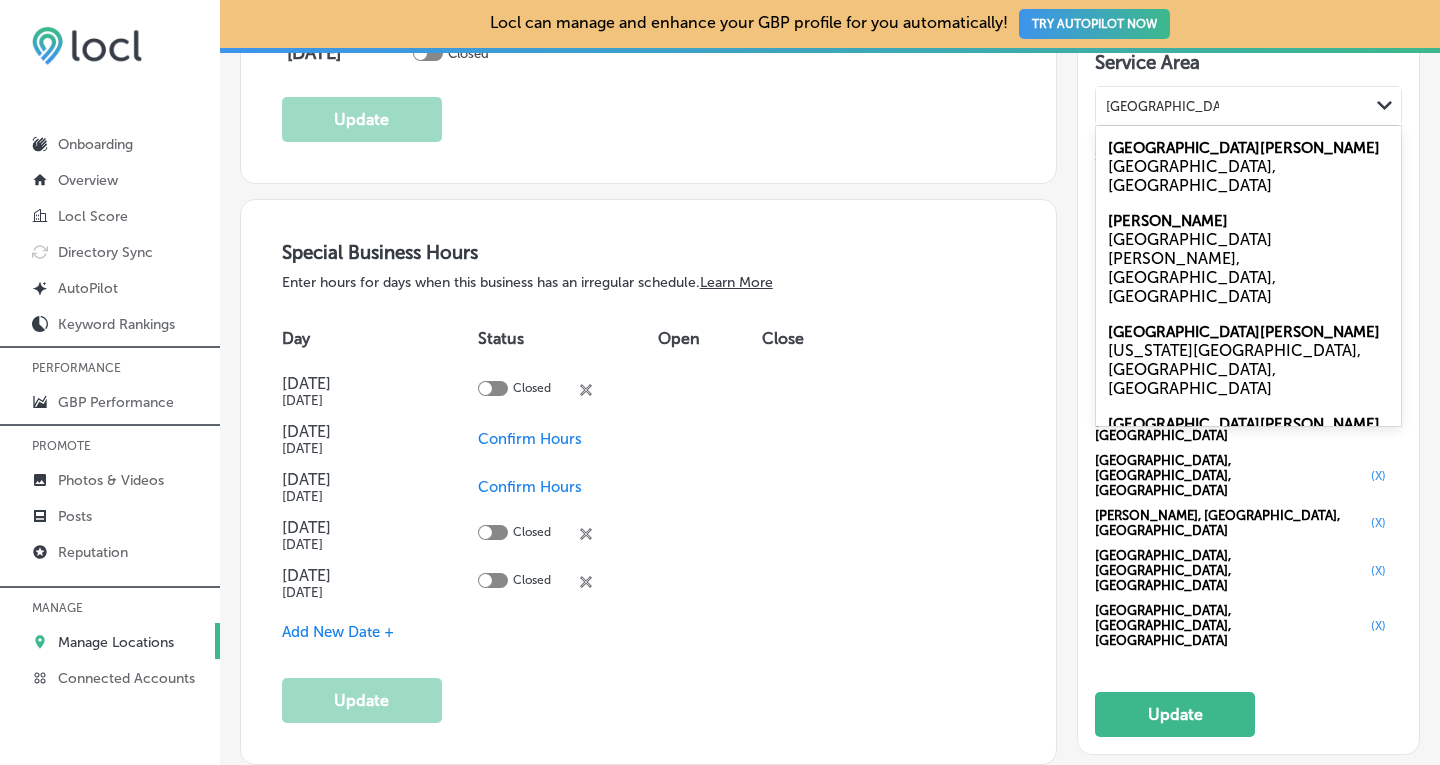 click on "[GEOGRAPHIC_DATA], [GEOGRAPHIC_DATA]" at bounding box center [1248, 176] 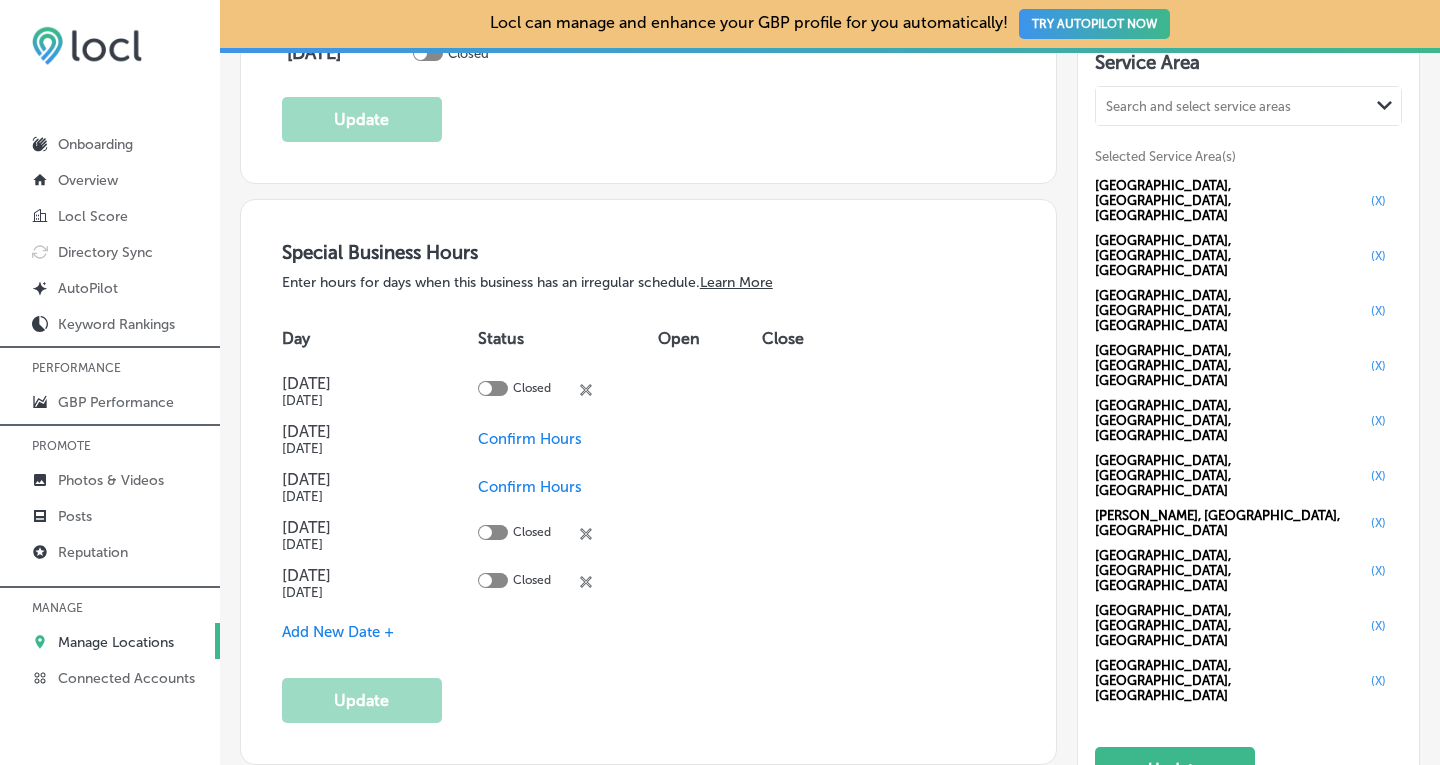 click on "Search and select service areas" at bounding box center (1198, 106) 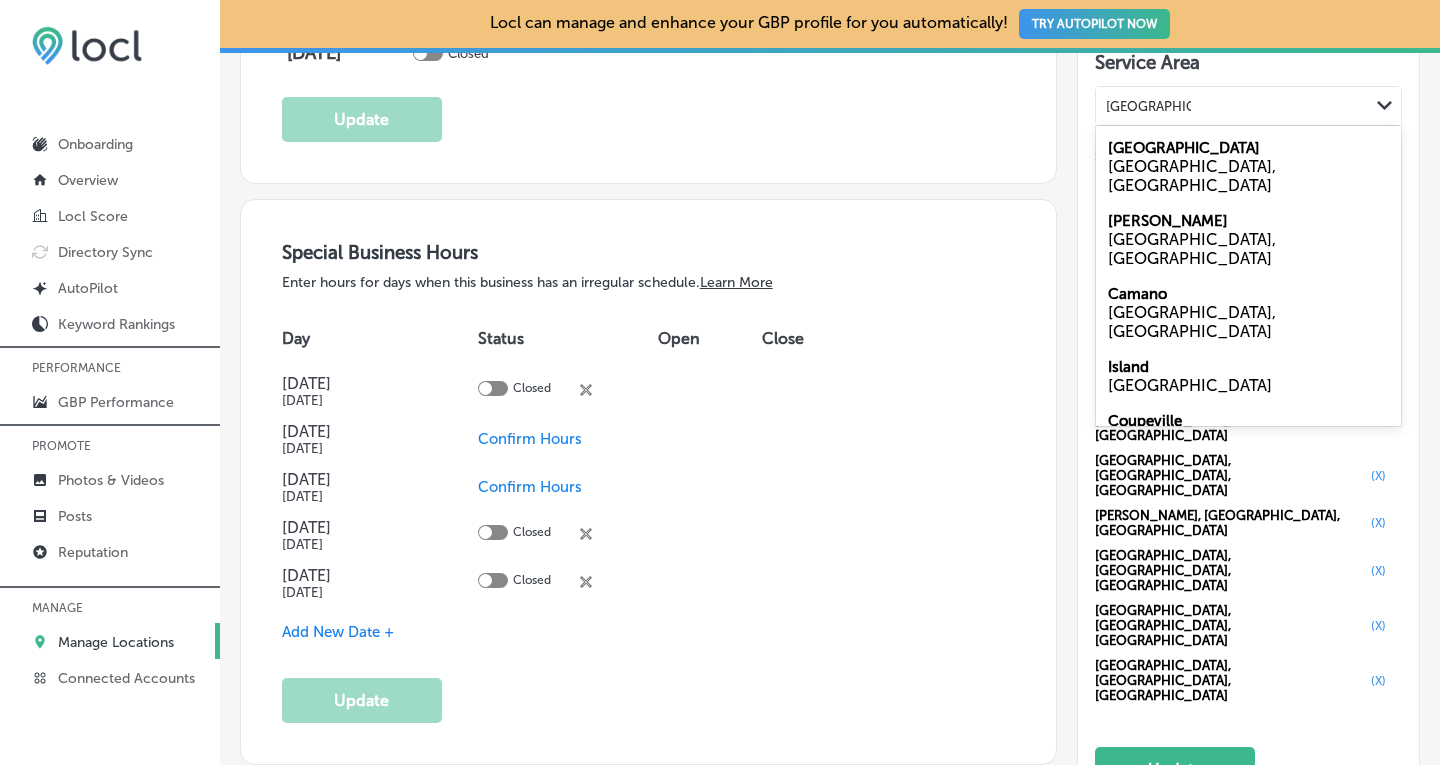 click on "[GEOGRAPHIC_DATA]" at bounding box center (1184, 148) 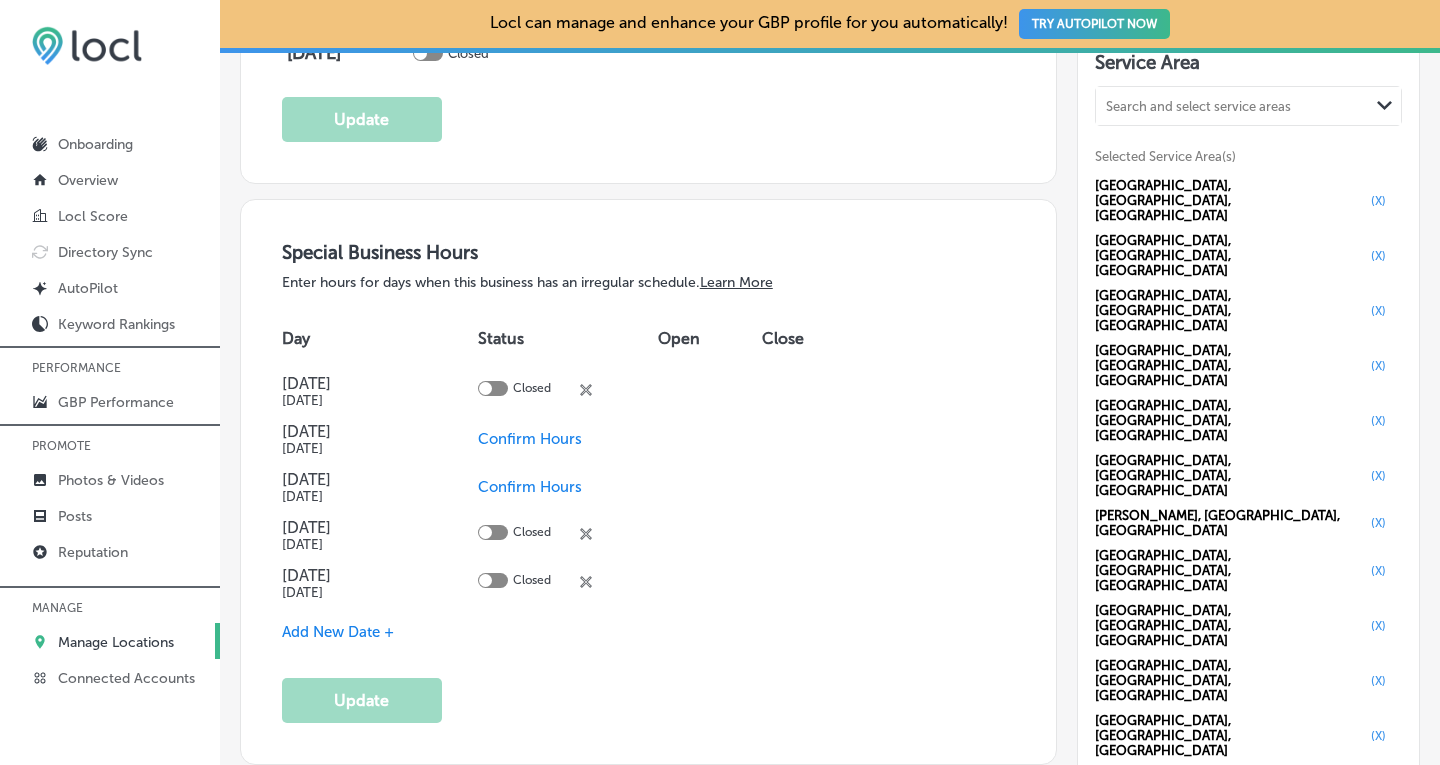 click on "Search and select service areas" at bounding box center (1198, 106) 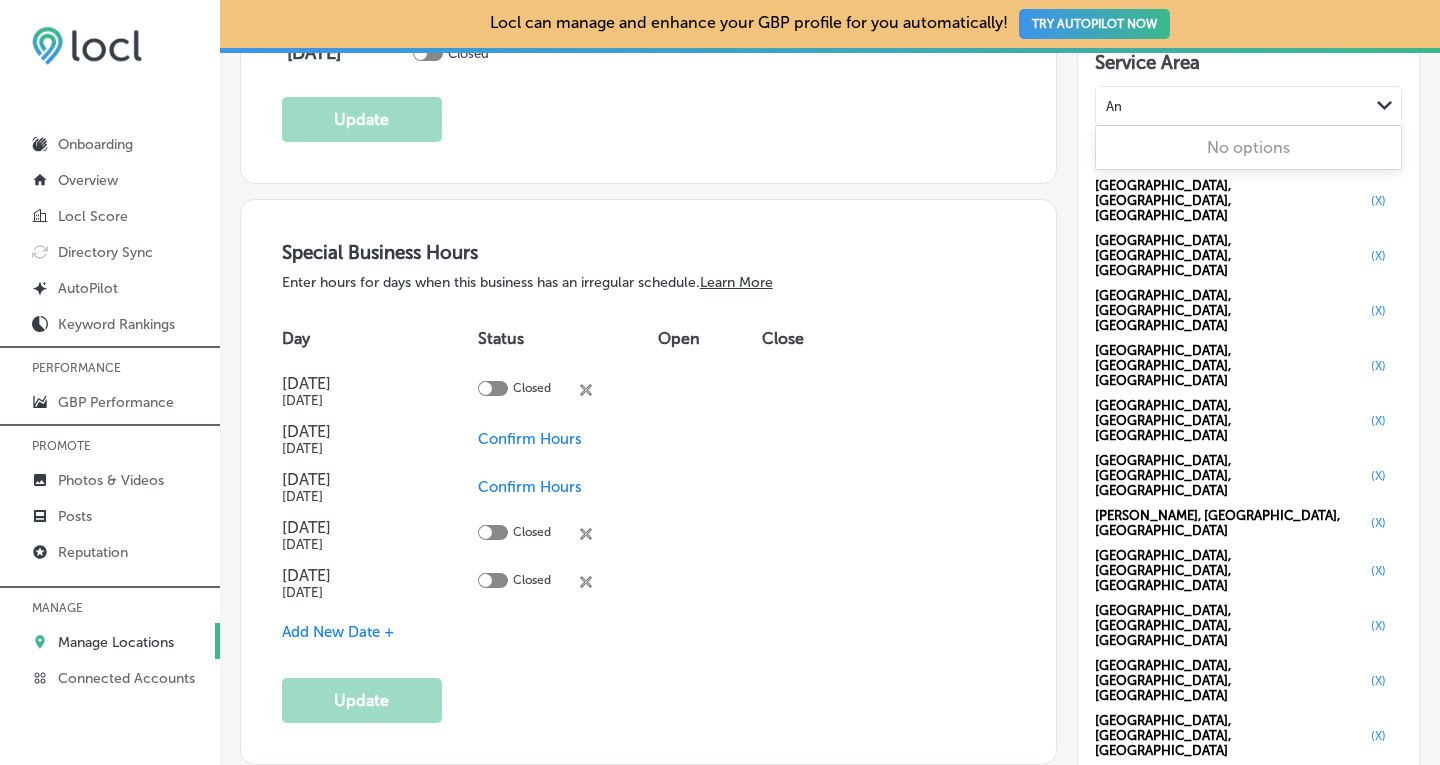 type on "A" 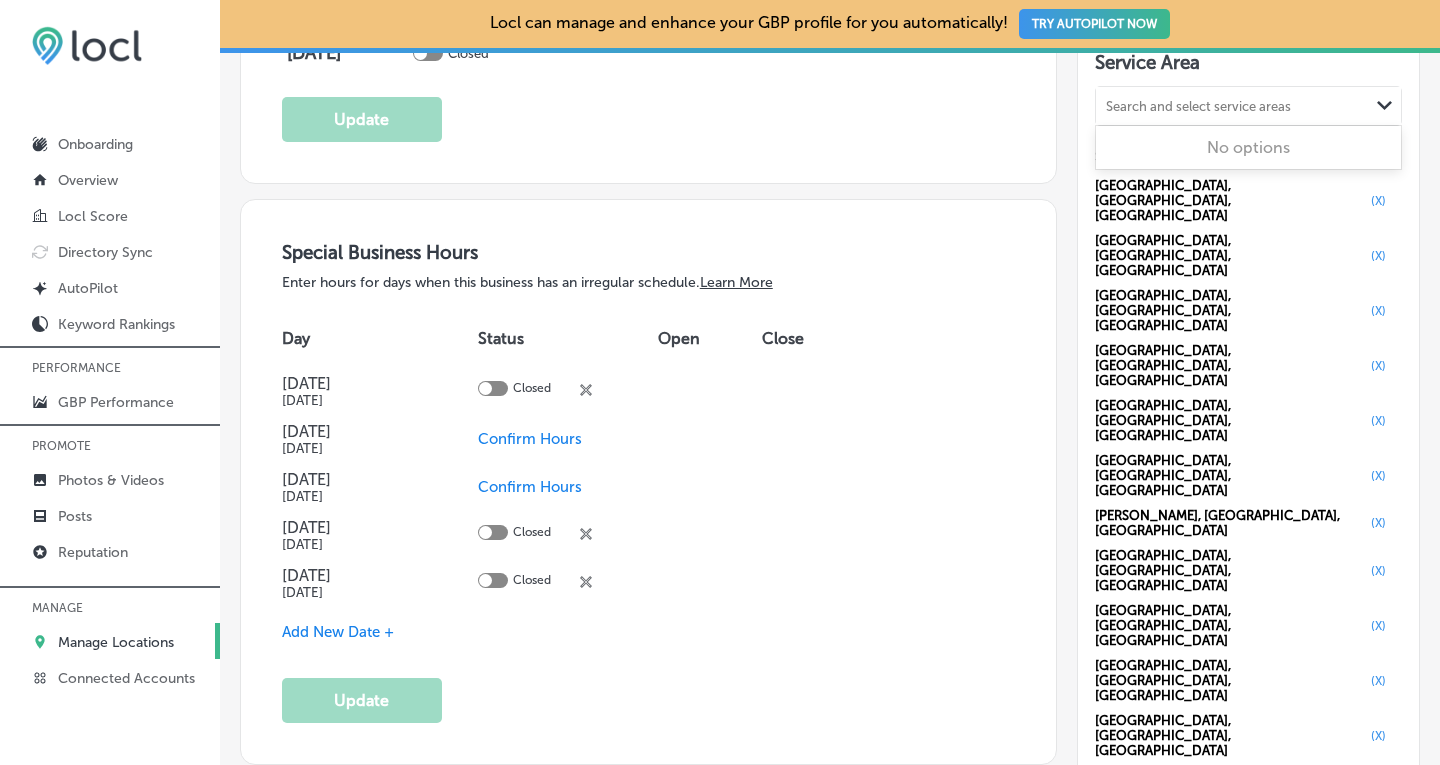 click on "(X)" at bounding box center (1378, 736) 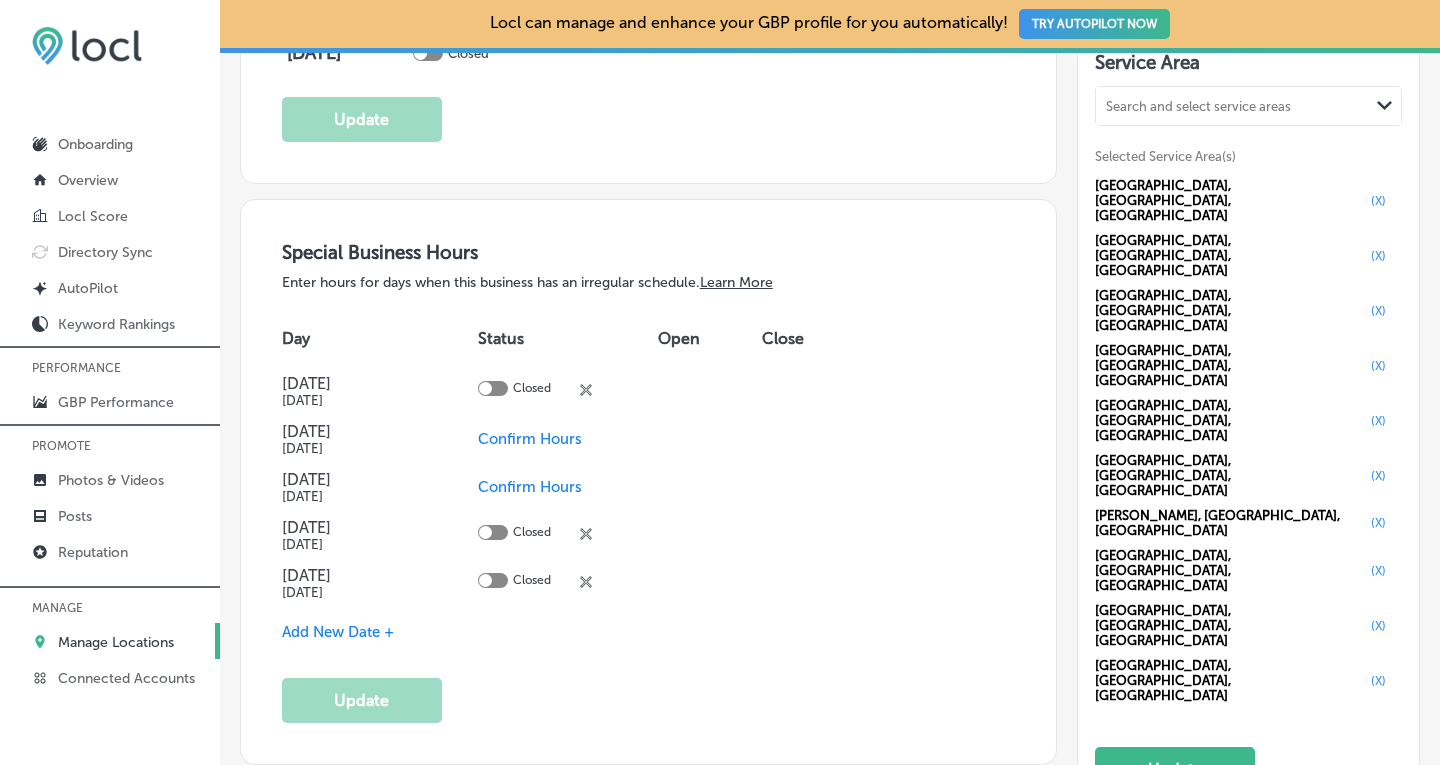 click on "Search and select service areas" at bounding box center (1198, 106) 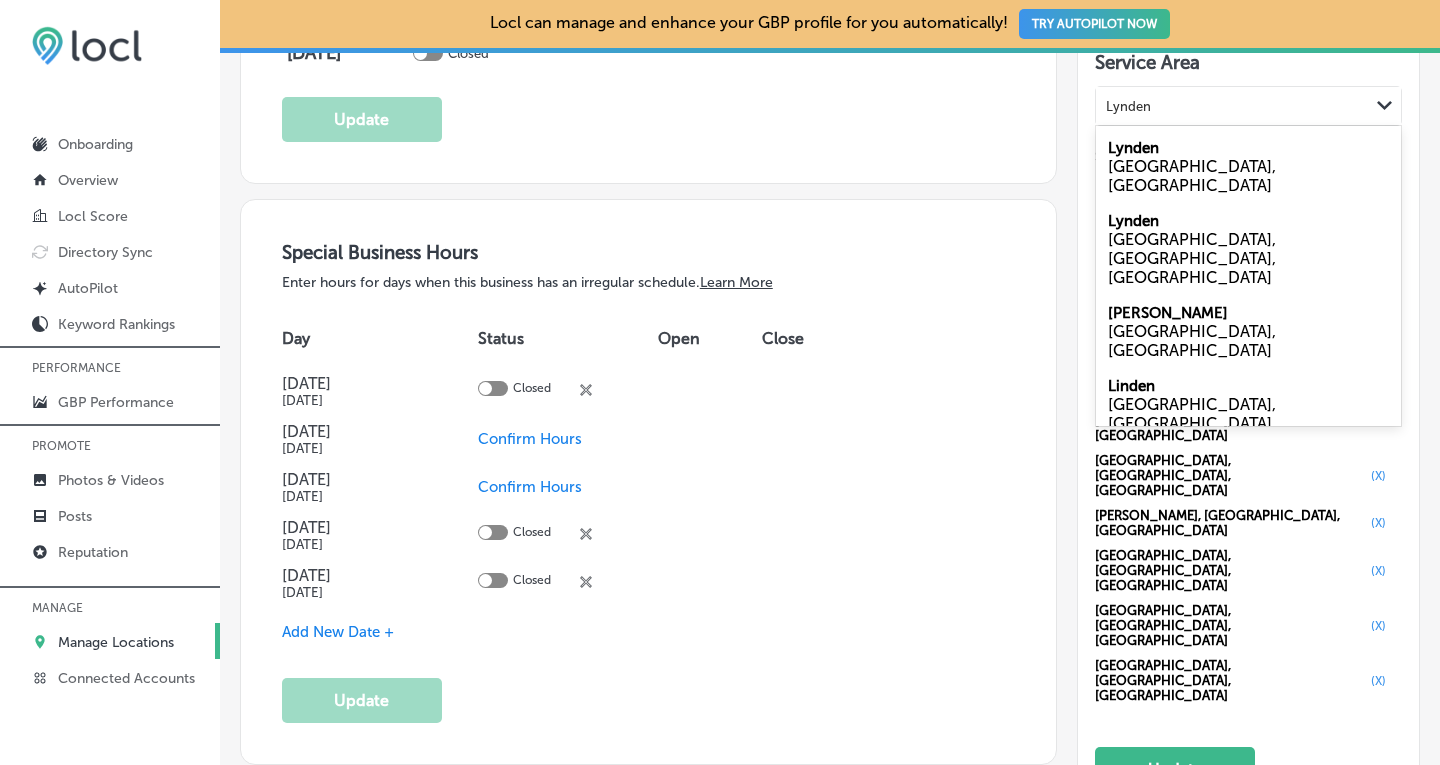 click on "Lynden" at bounding box center (1133, 148) 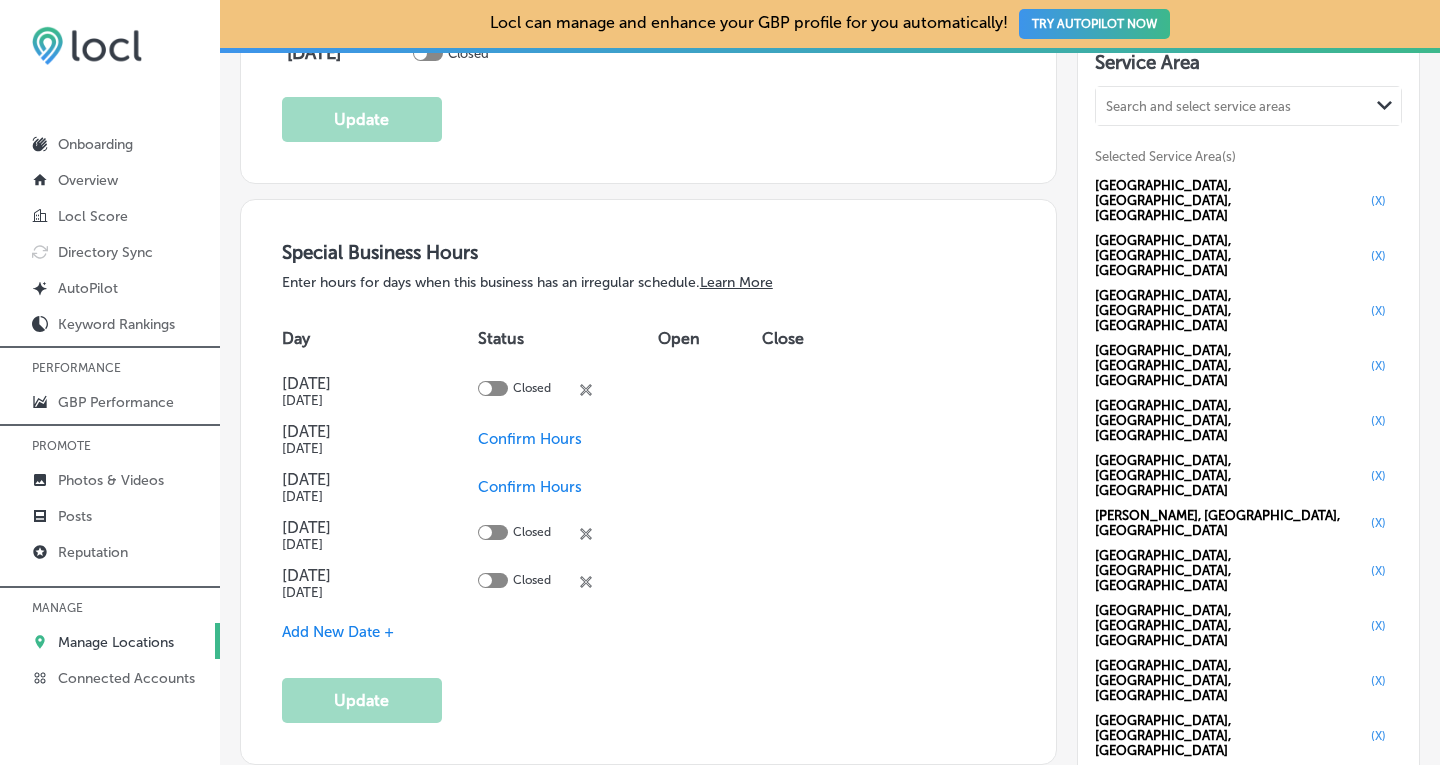 click on "Update" 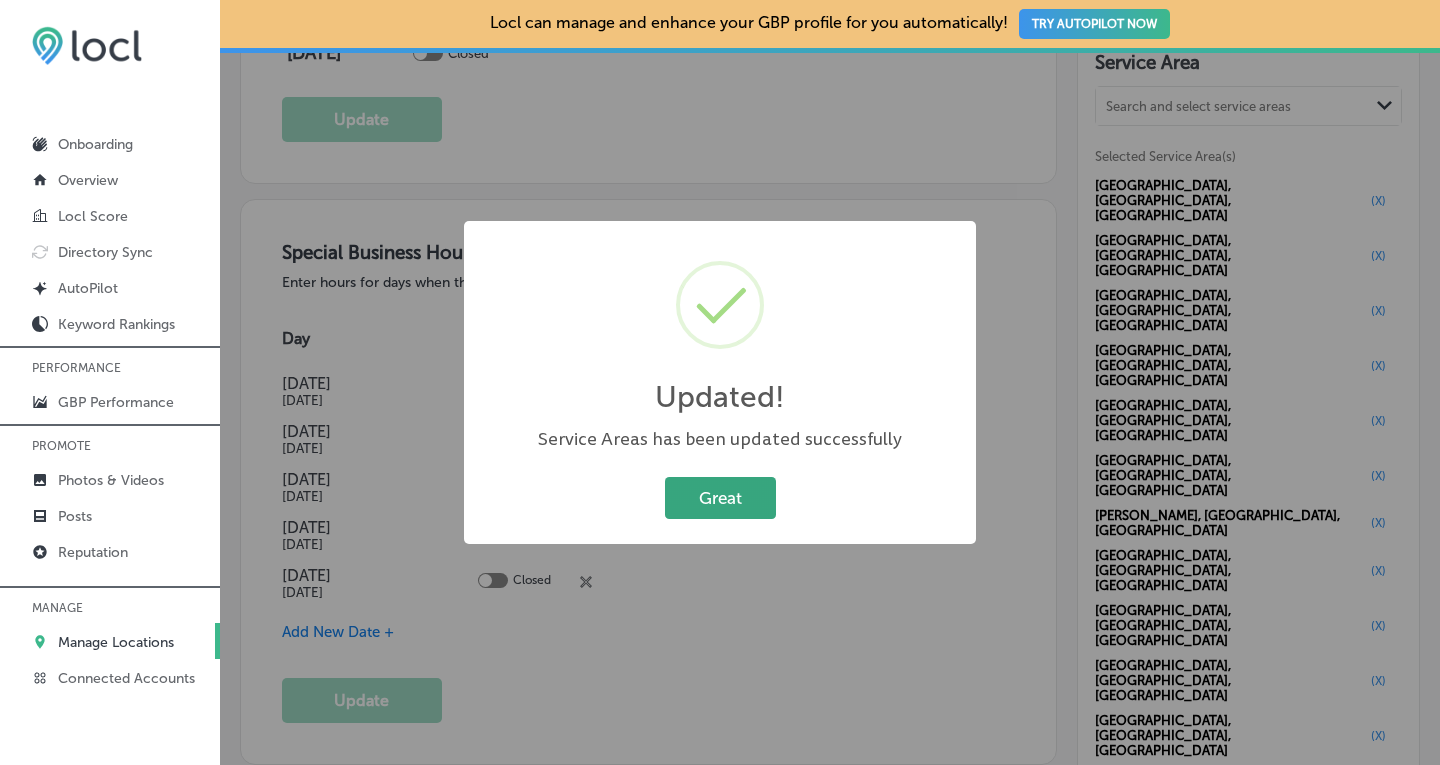 click on "Great" at bounding box center [720, 497] 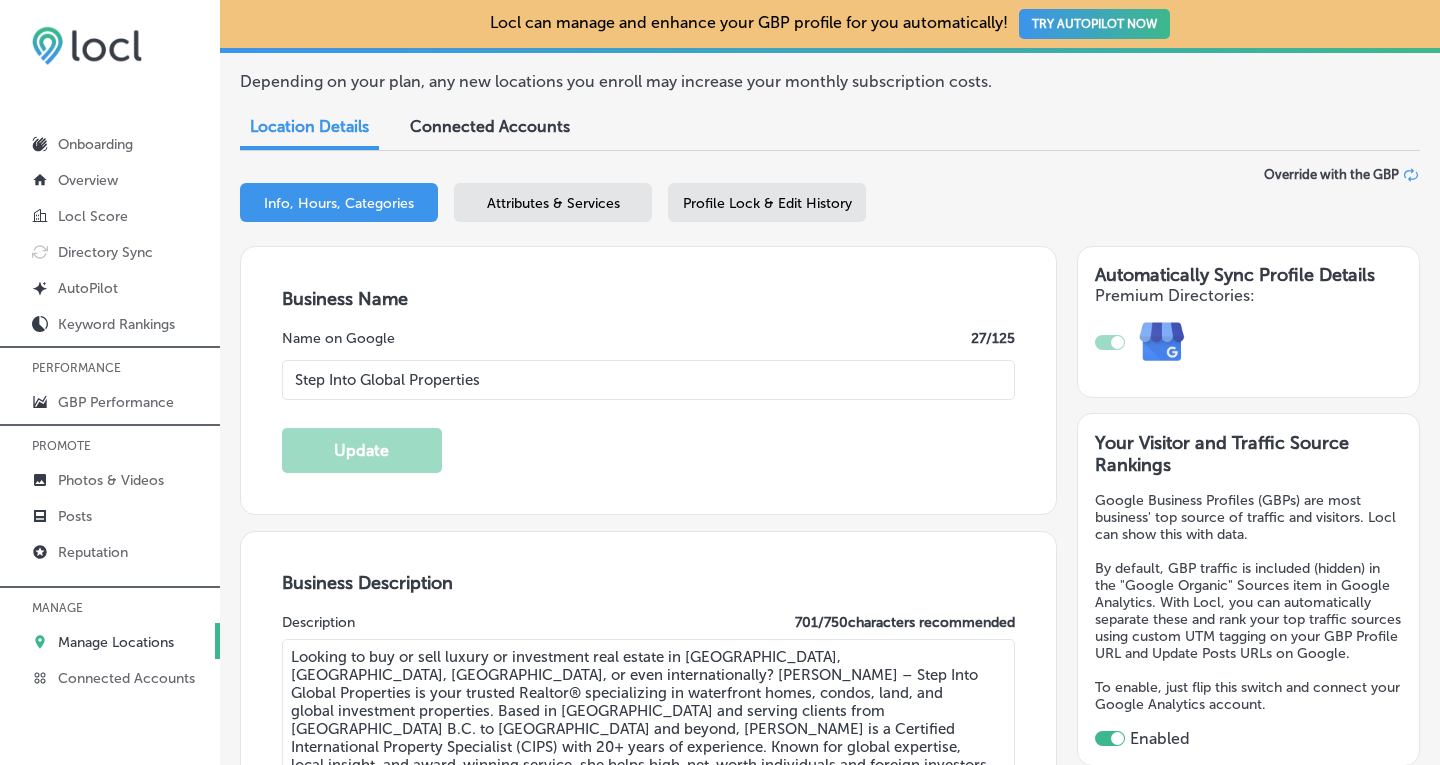 scroll, scrollTop: 146, scrollLeft: 0, axis: vertical 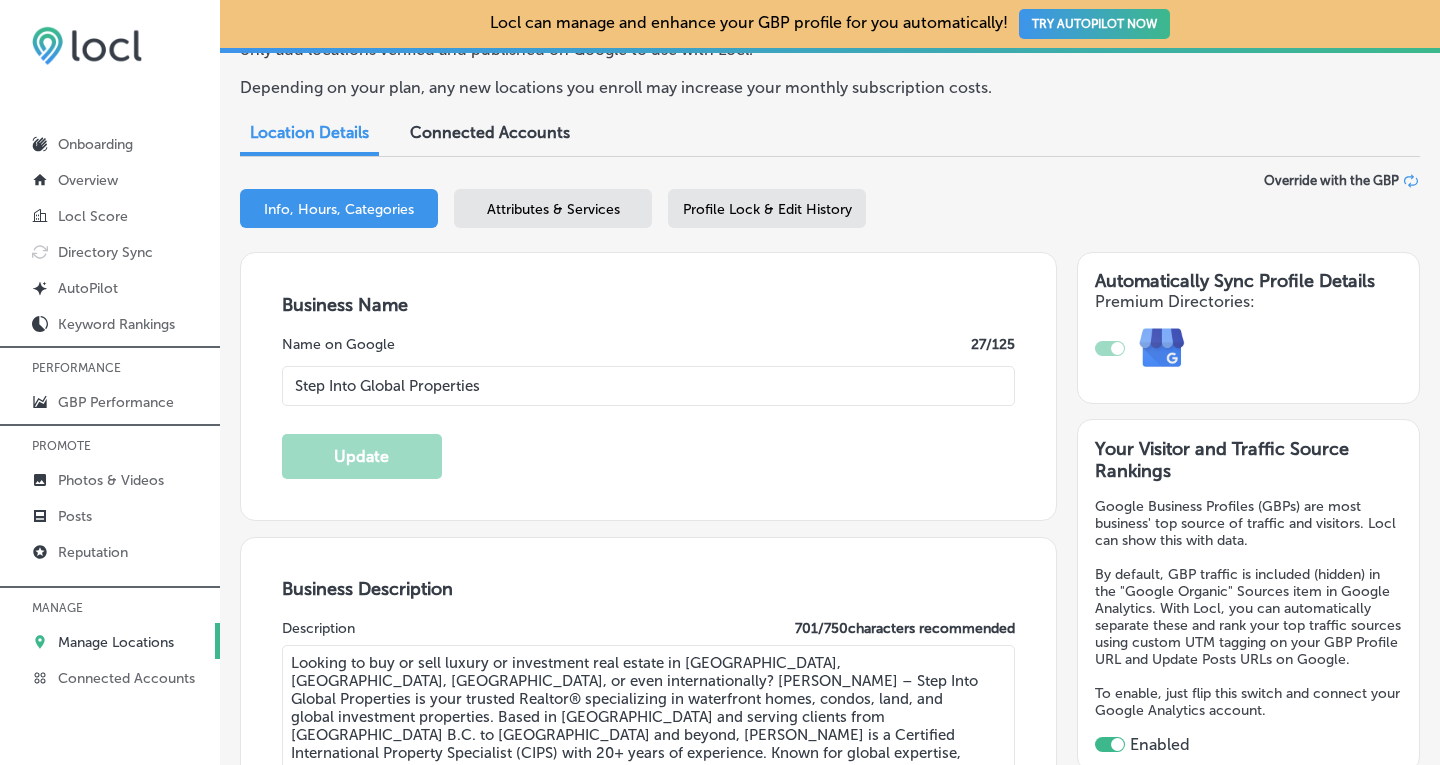 click on "Profile Lock & Edit History" at bounding box center [767, 208] 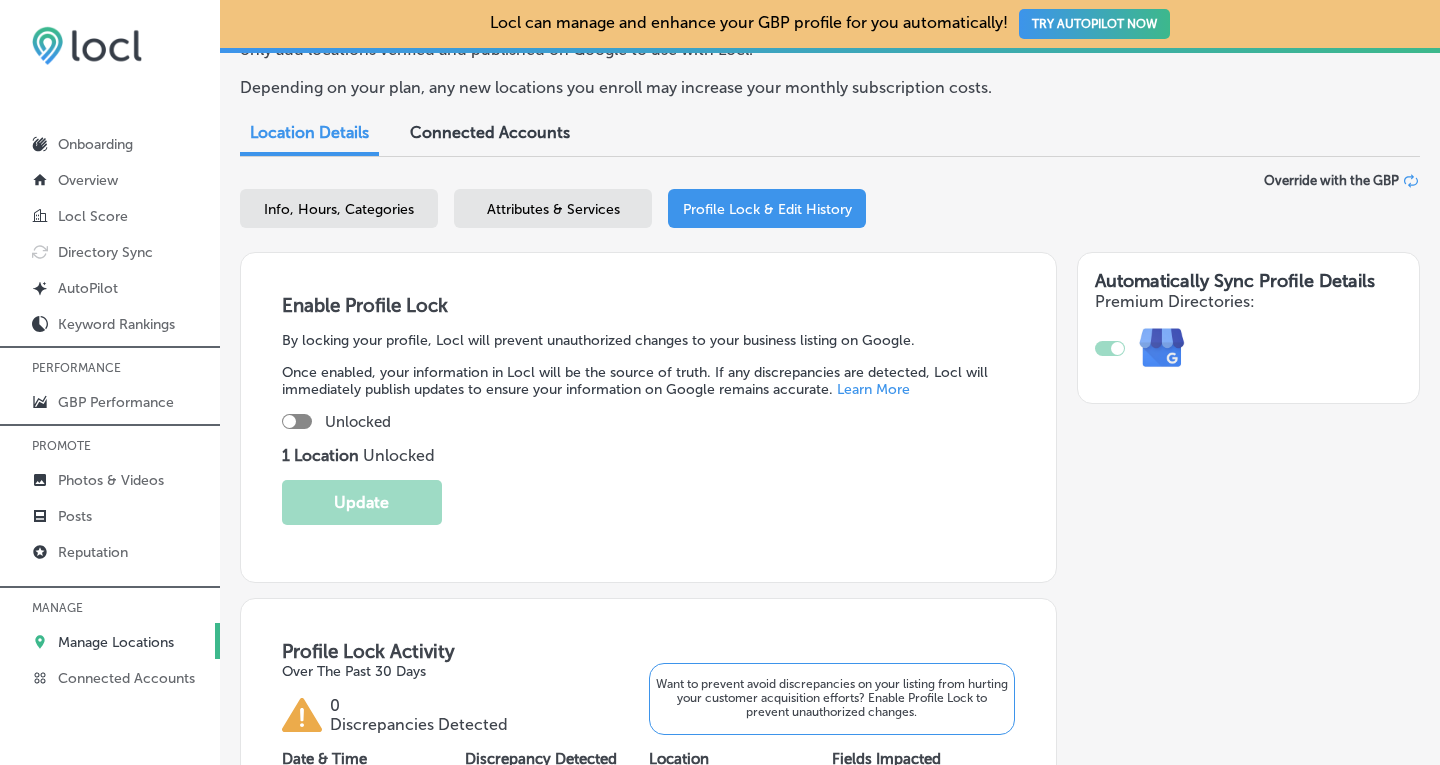 select on "US" 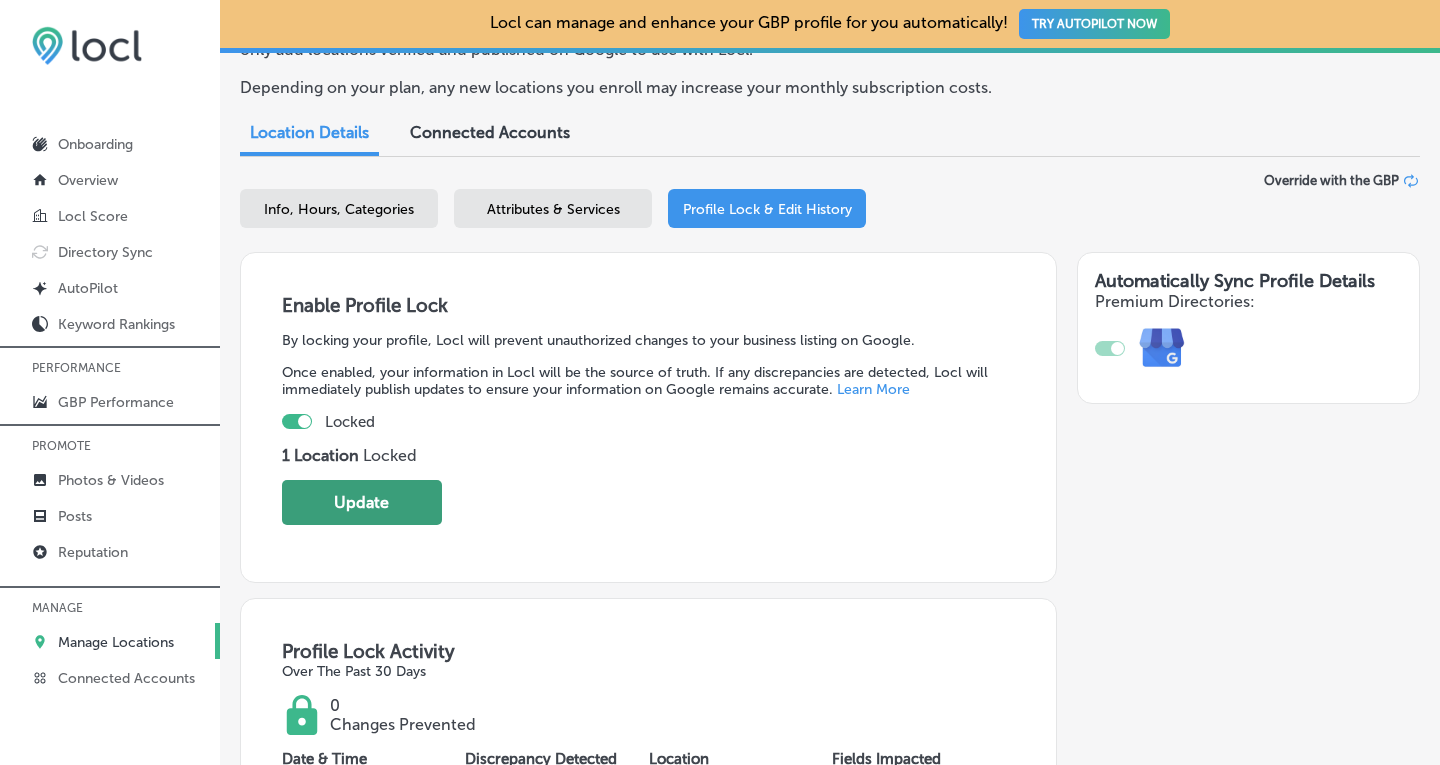 click on "Update" at bounding box center (362, 502) 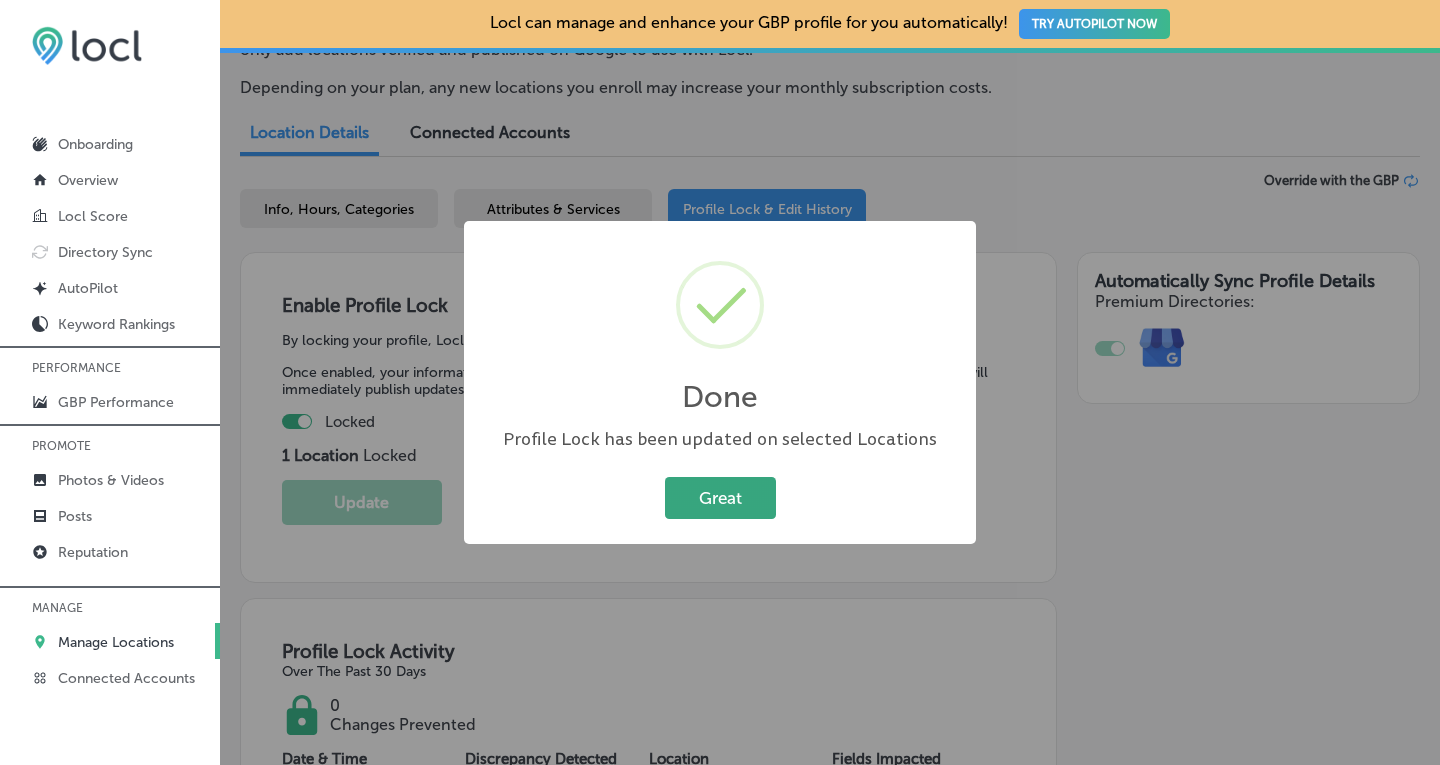 click on "Great" at bounding box center (720, 497) 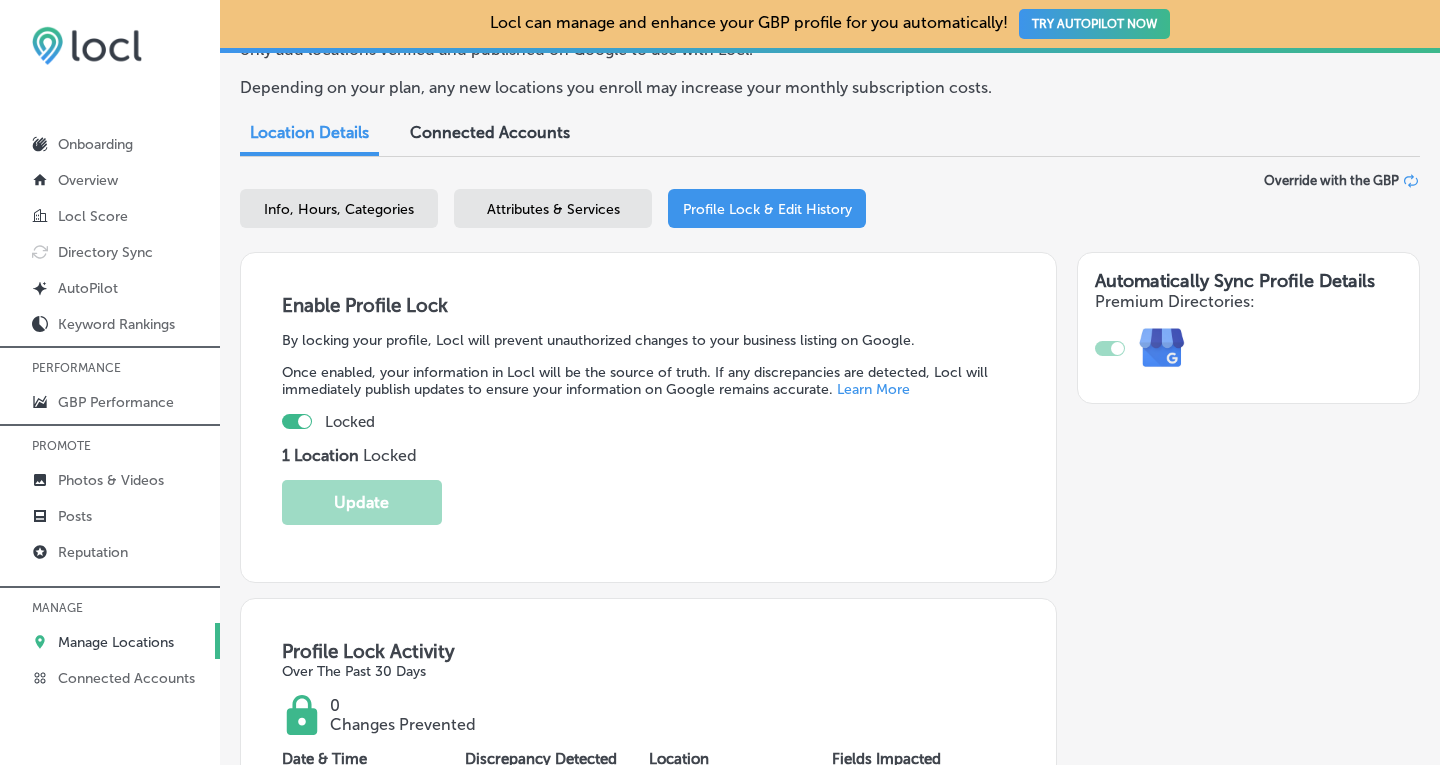 click on "Attributes & Services" at bounding box center (553, 208) 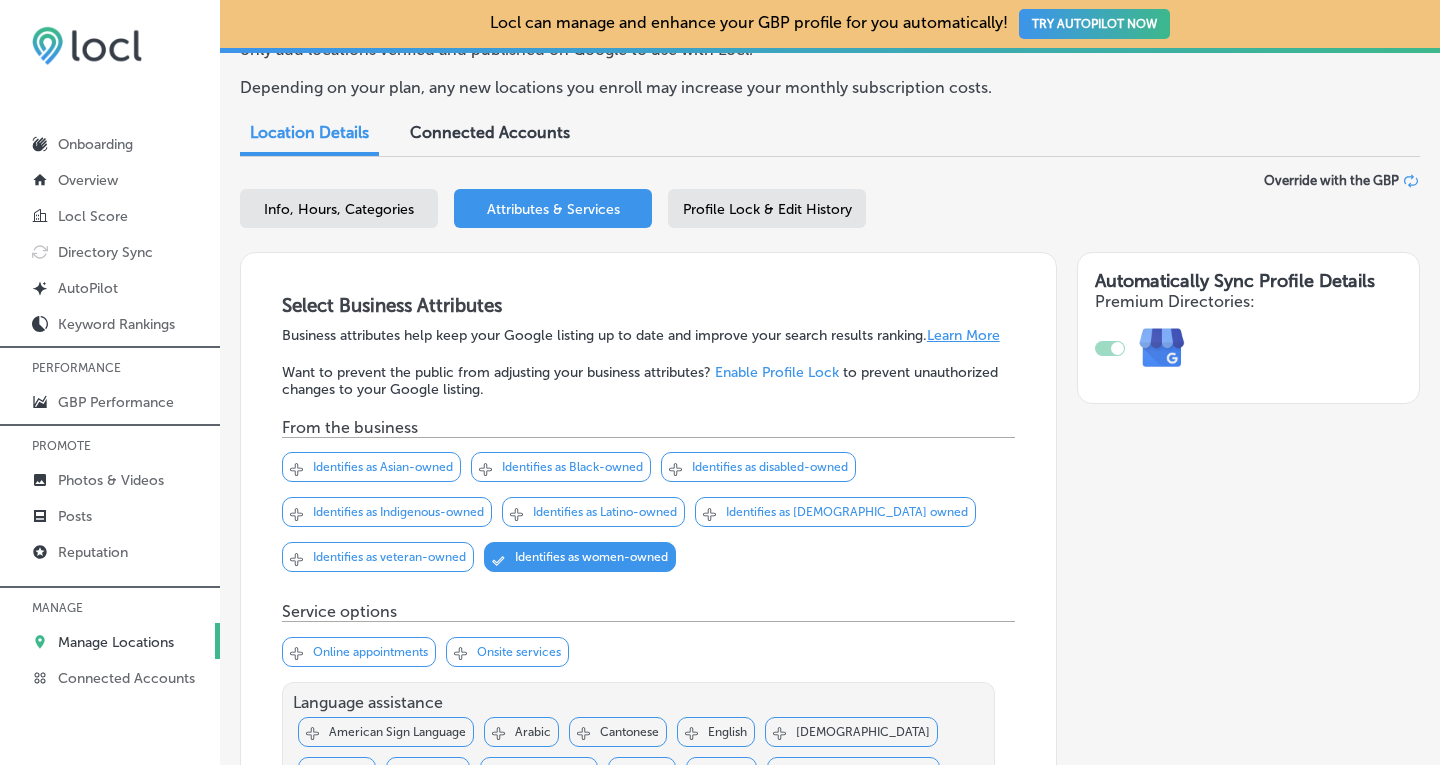 click on "Identifies as women-owned" at bounding box center [591, 557] 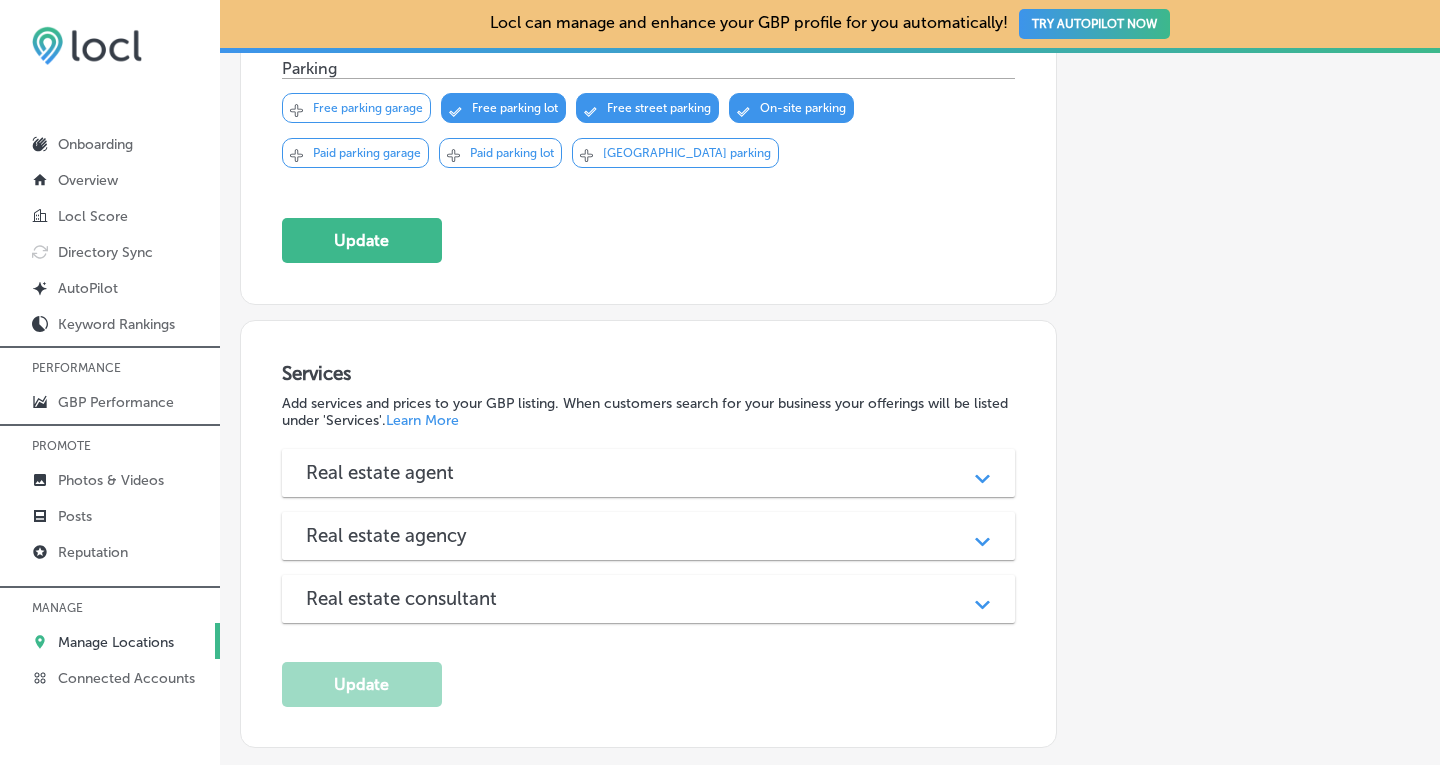 scroll, scrollTop: 1374, scrollLeft: 0, axis: vertical 